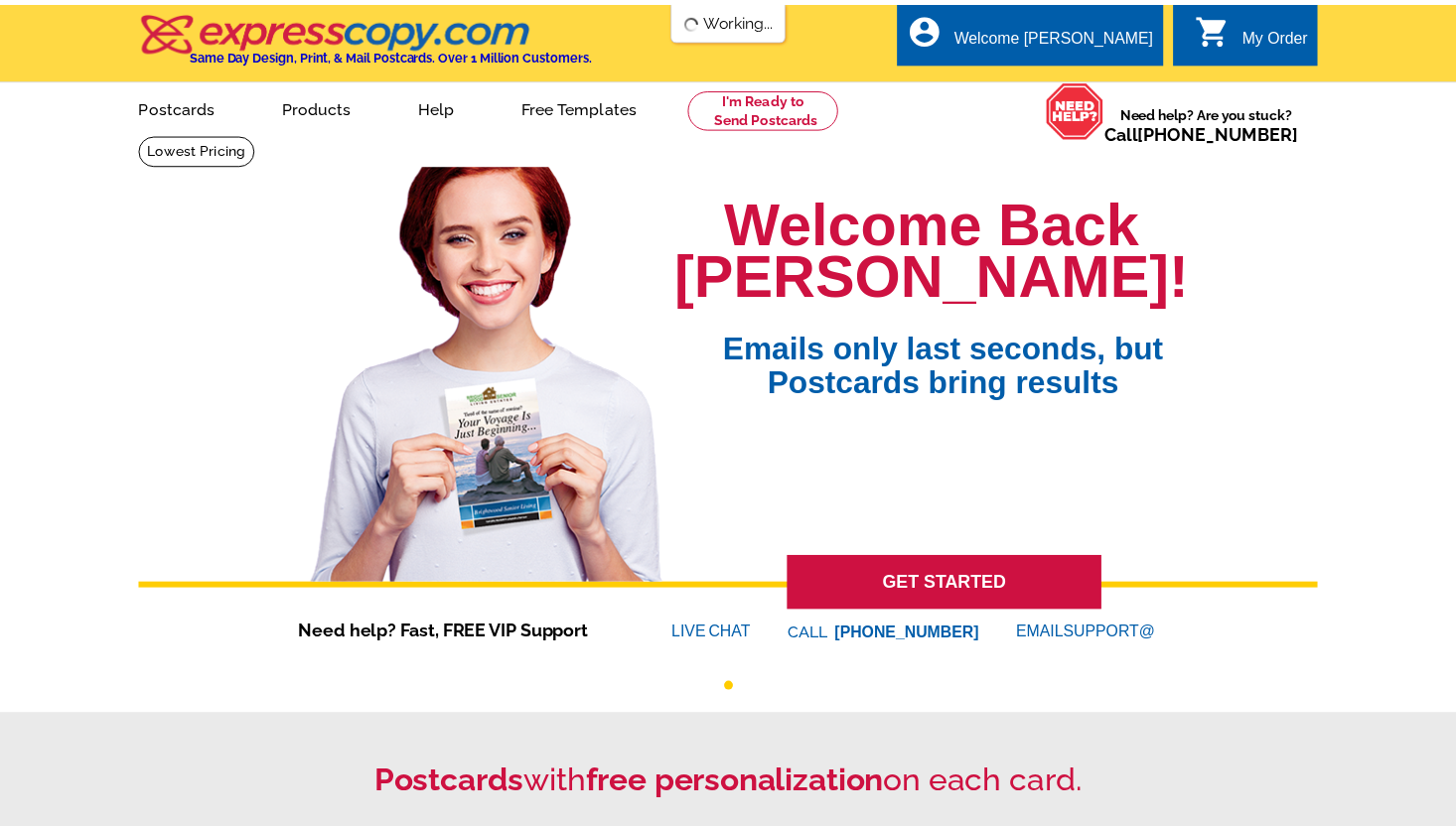 scroll, scrollTop: 0, scrollLeft: 0, axis: both 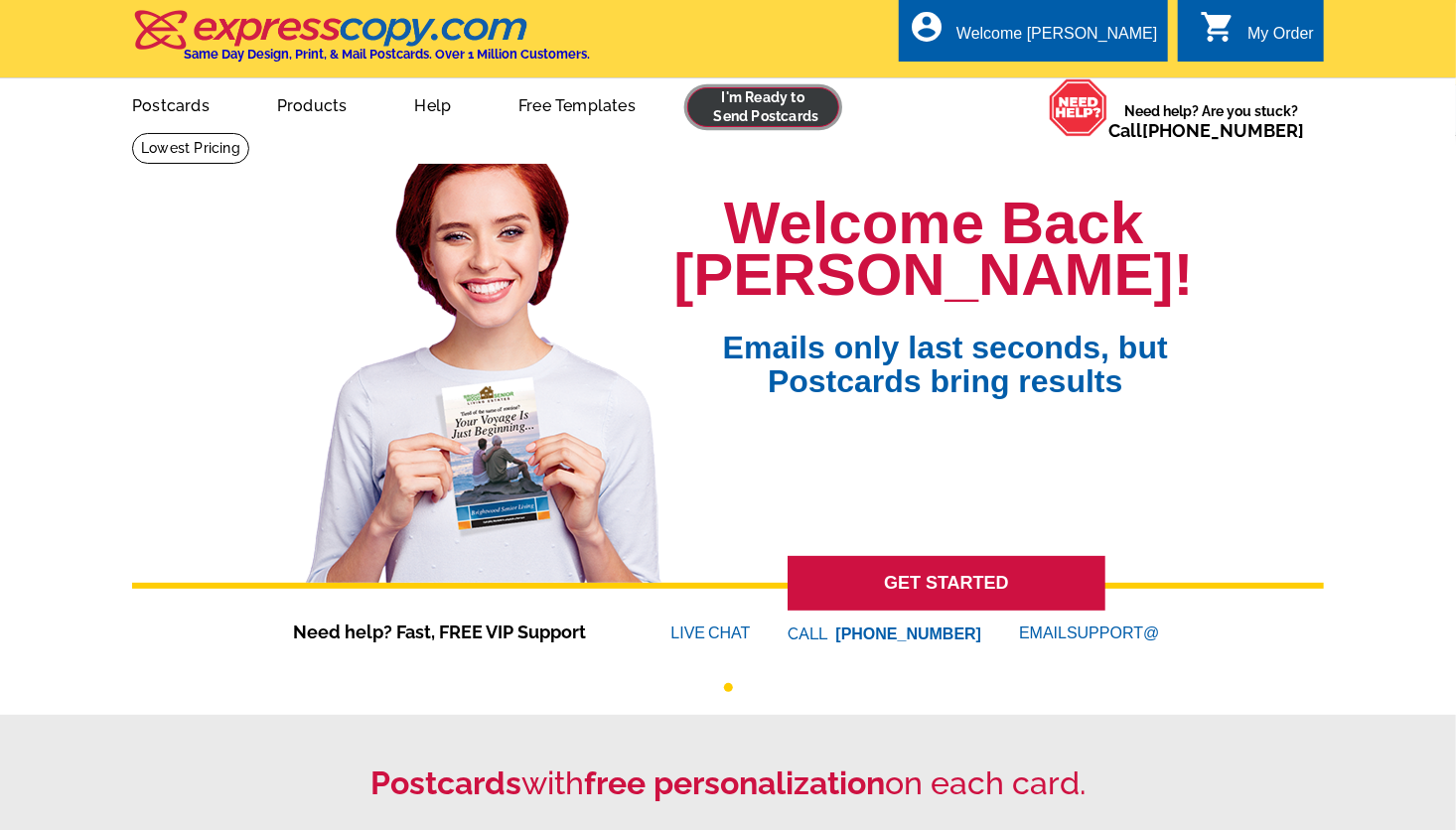 click at bounding box center (763, 107) 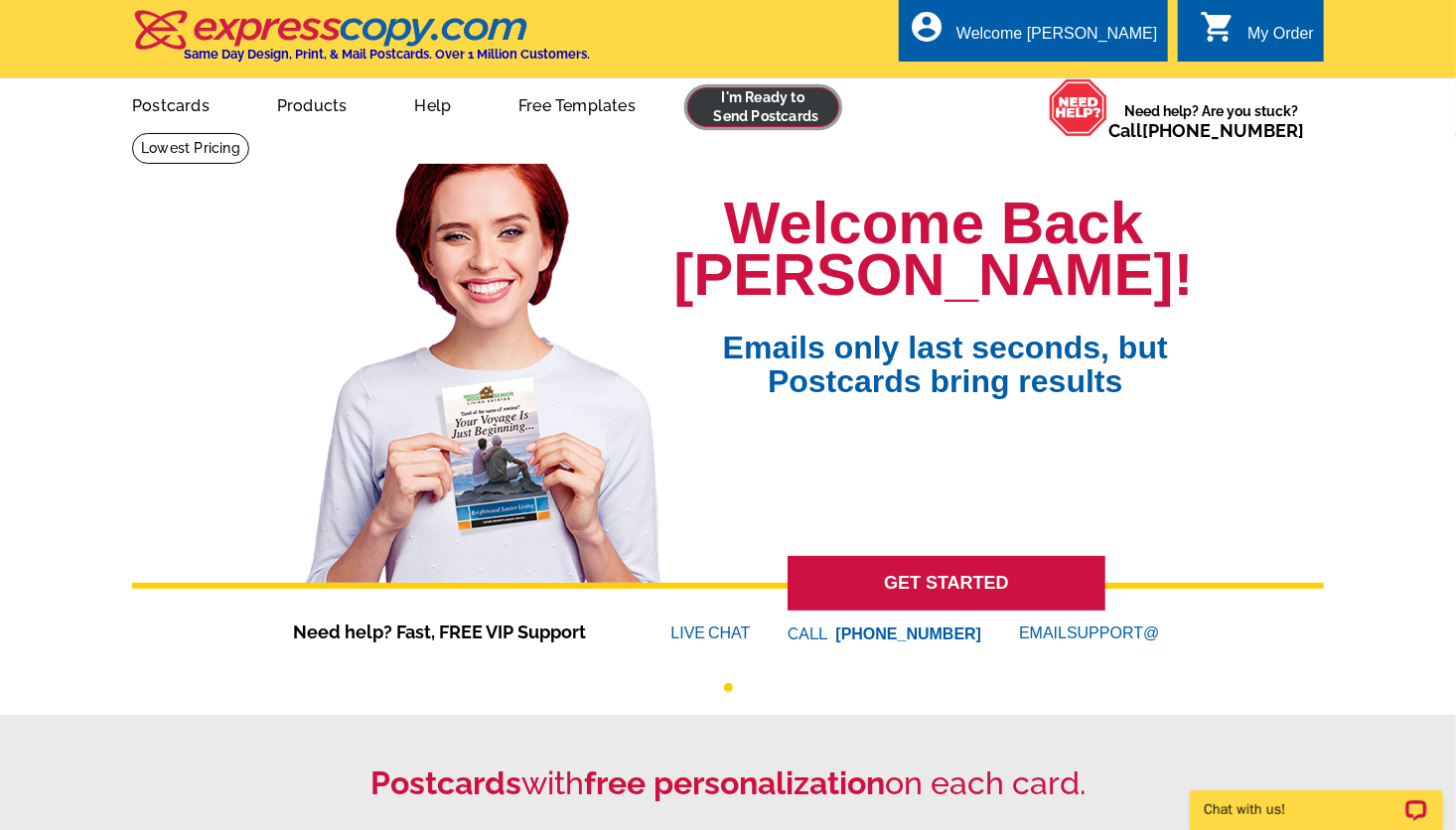 scroll, scrollTop: 0, scrollLeft: 0, axis: both 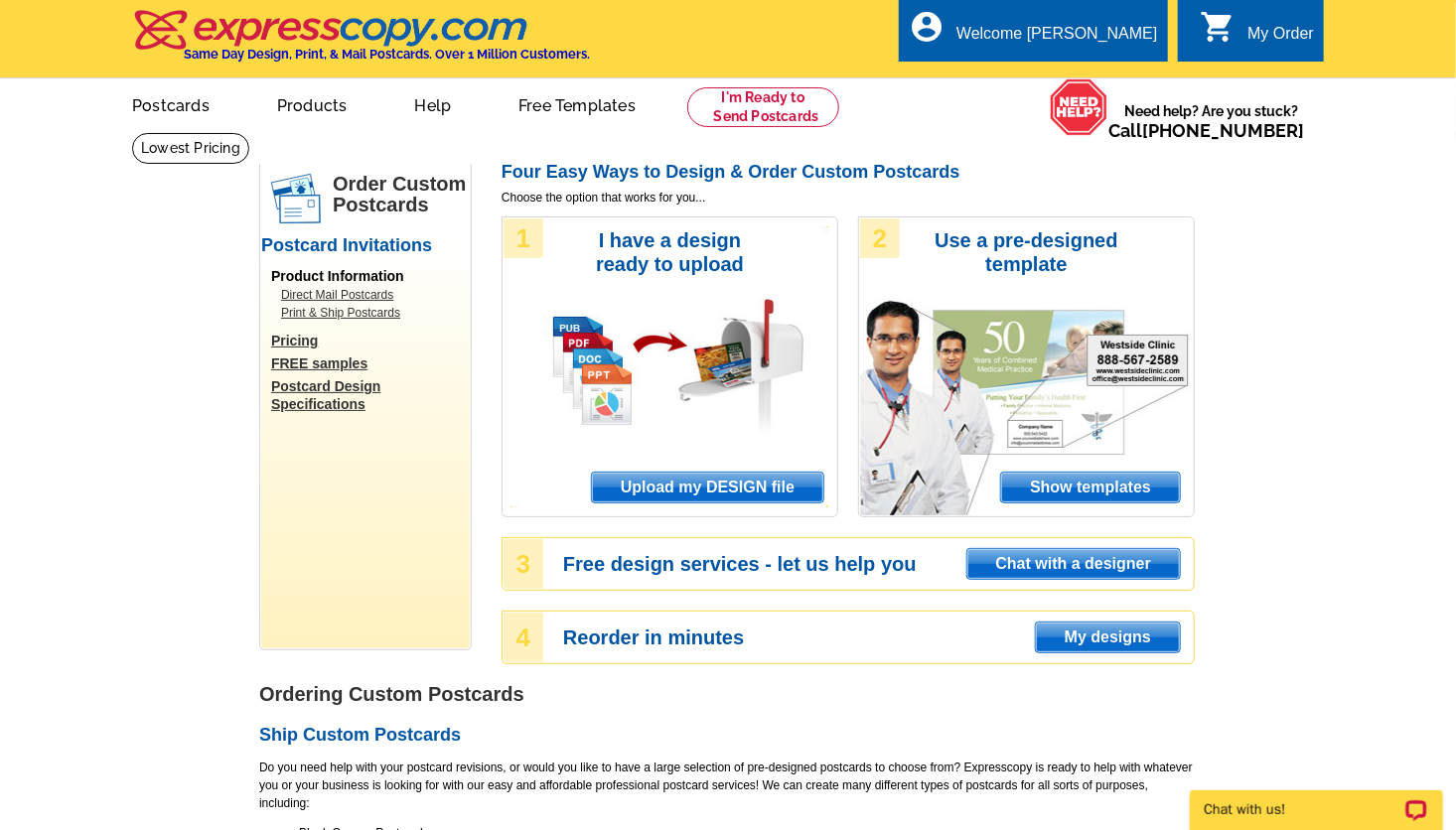 click on "Upload my DESIGN file" at bounding box center (707, 487) 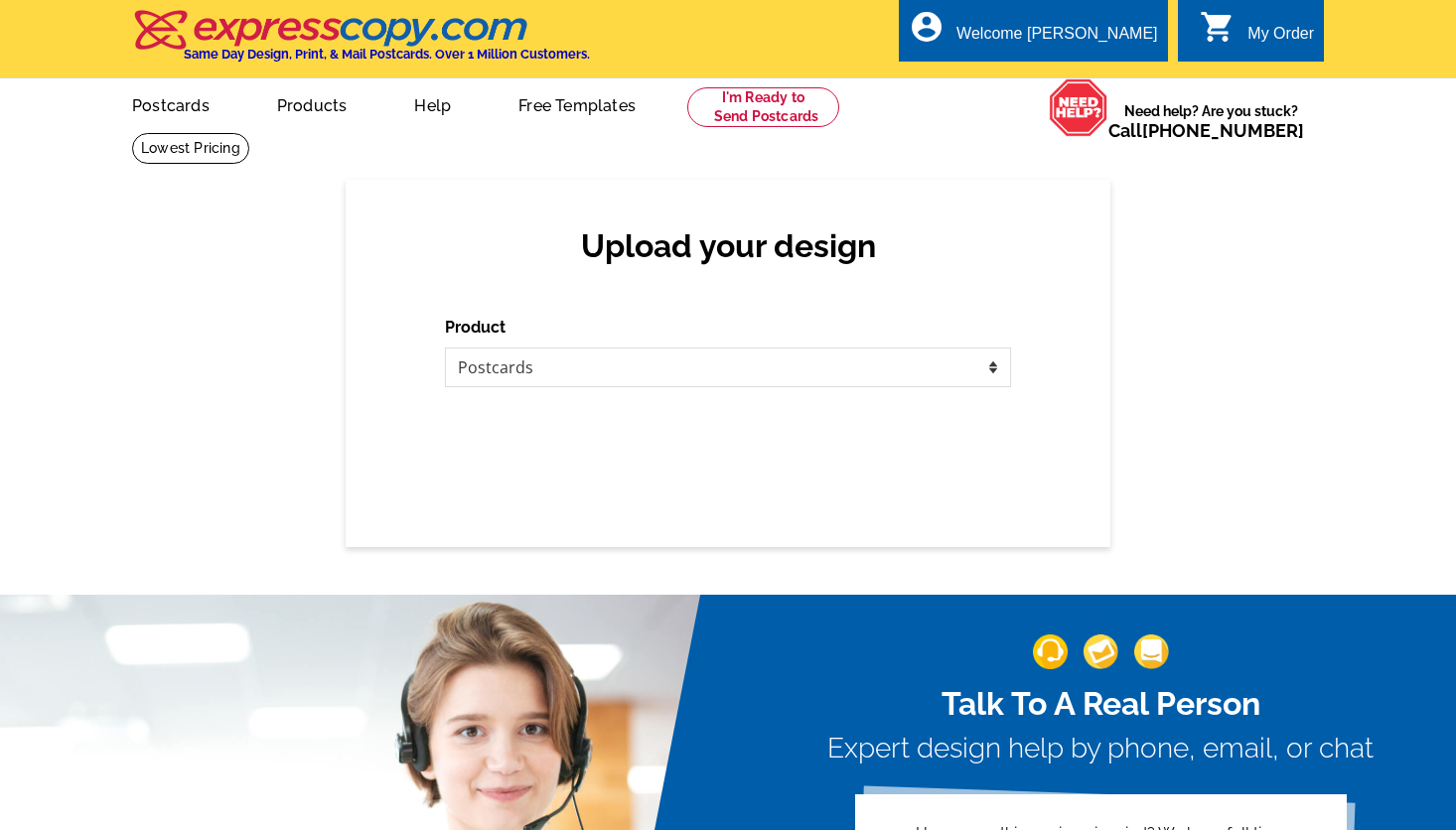scroll, scrollTop: 0, scrollLeft: 0, axis: both 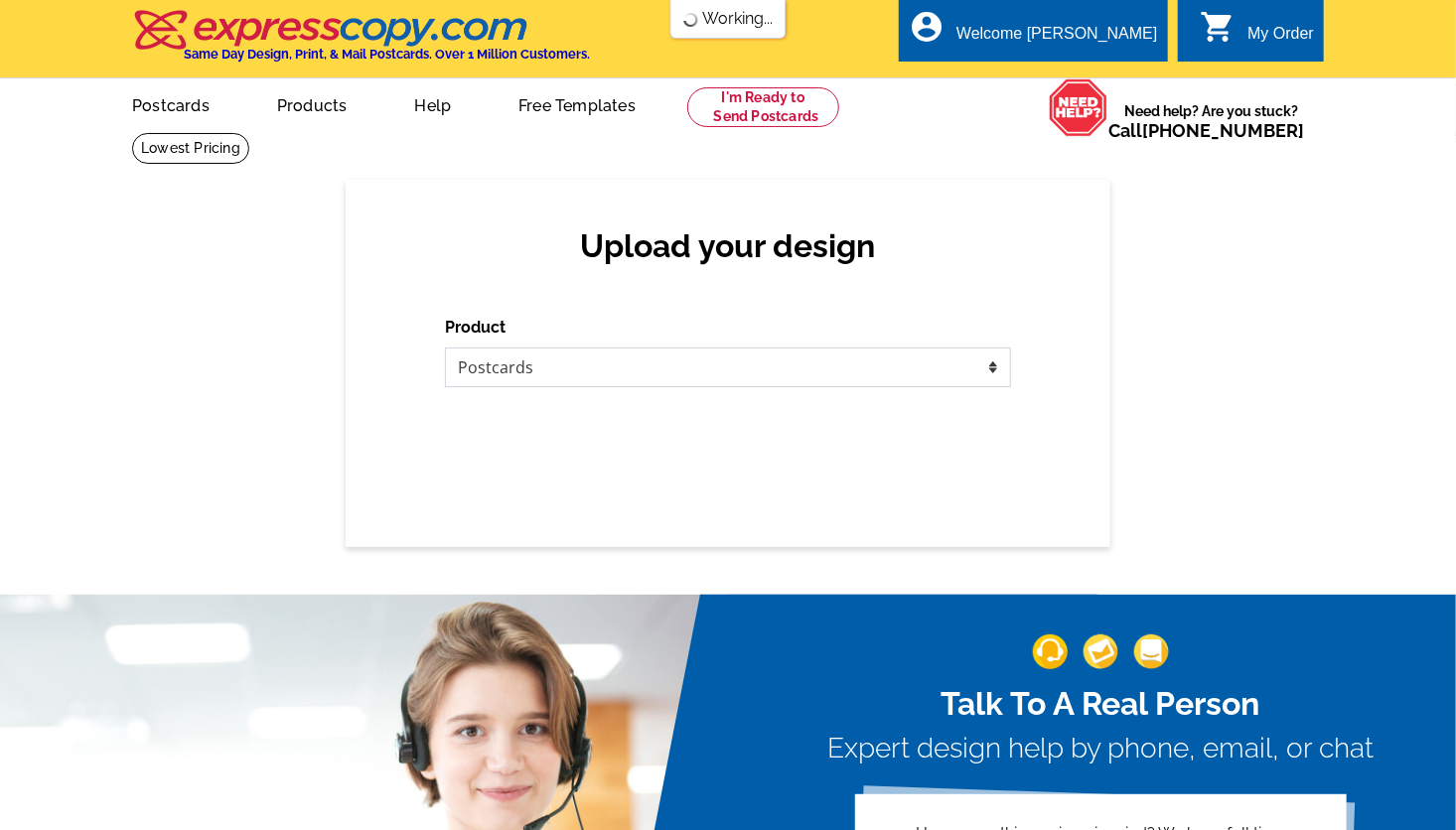 click on "Please select the type of file...
Postcards
Business Cards
Letters and flyers
Greeting Cards
Door Hangers" at bounding box center [728, 367] 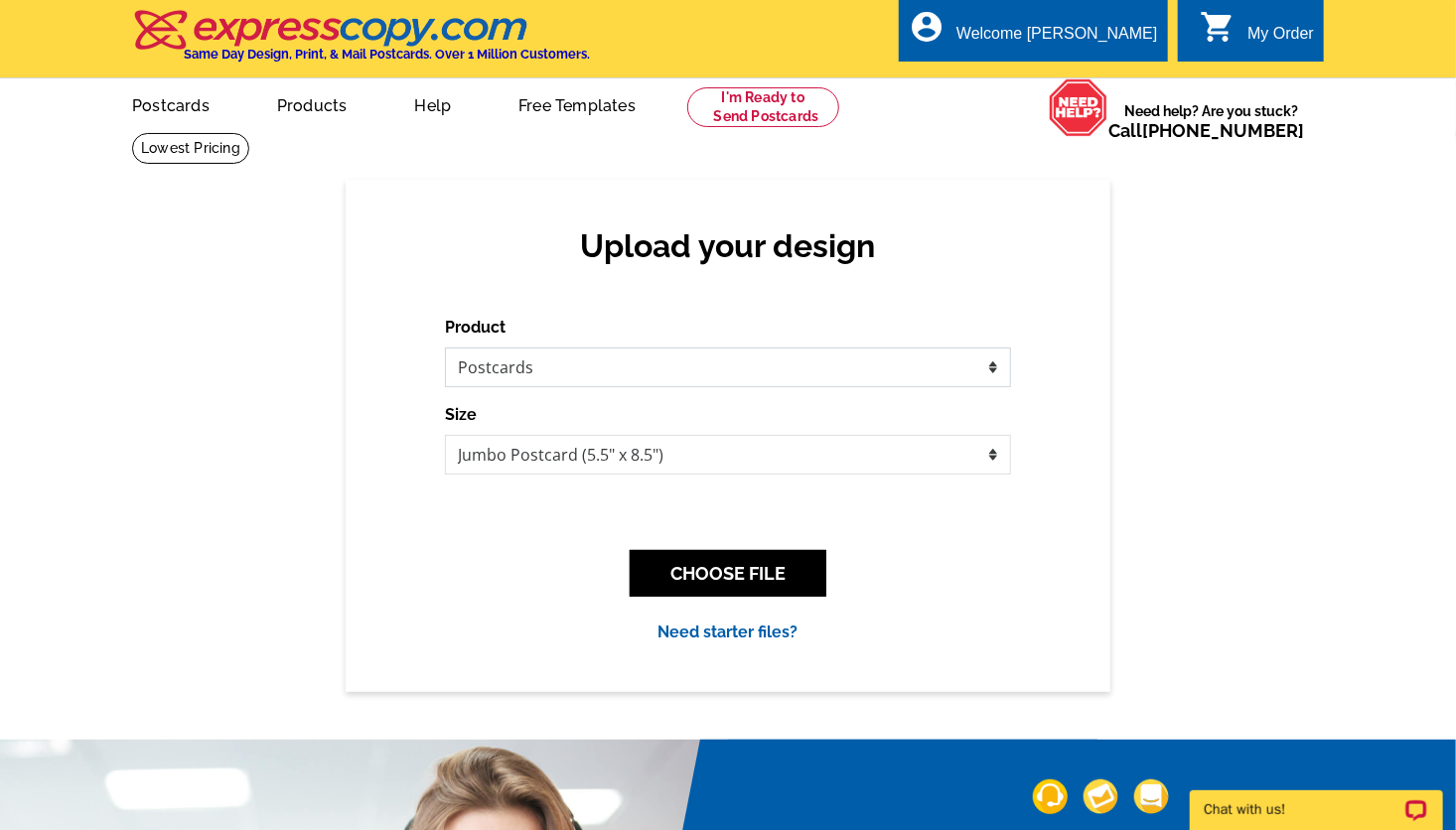 scroll, scrollTop: 0, scrollLeft: 0, axis: both 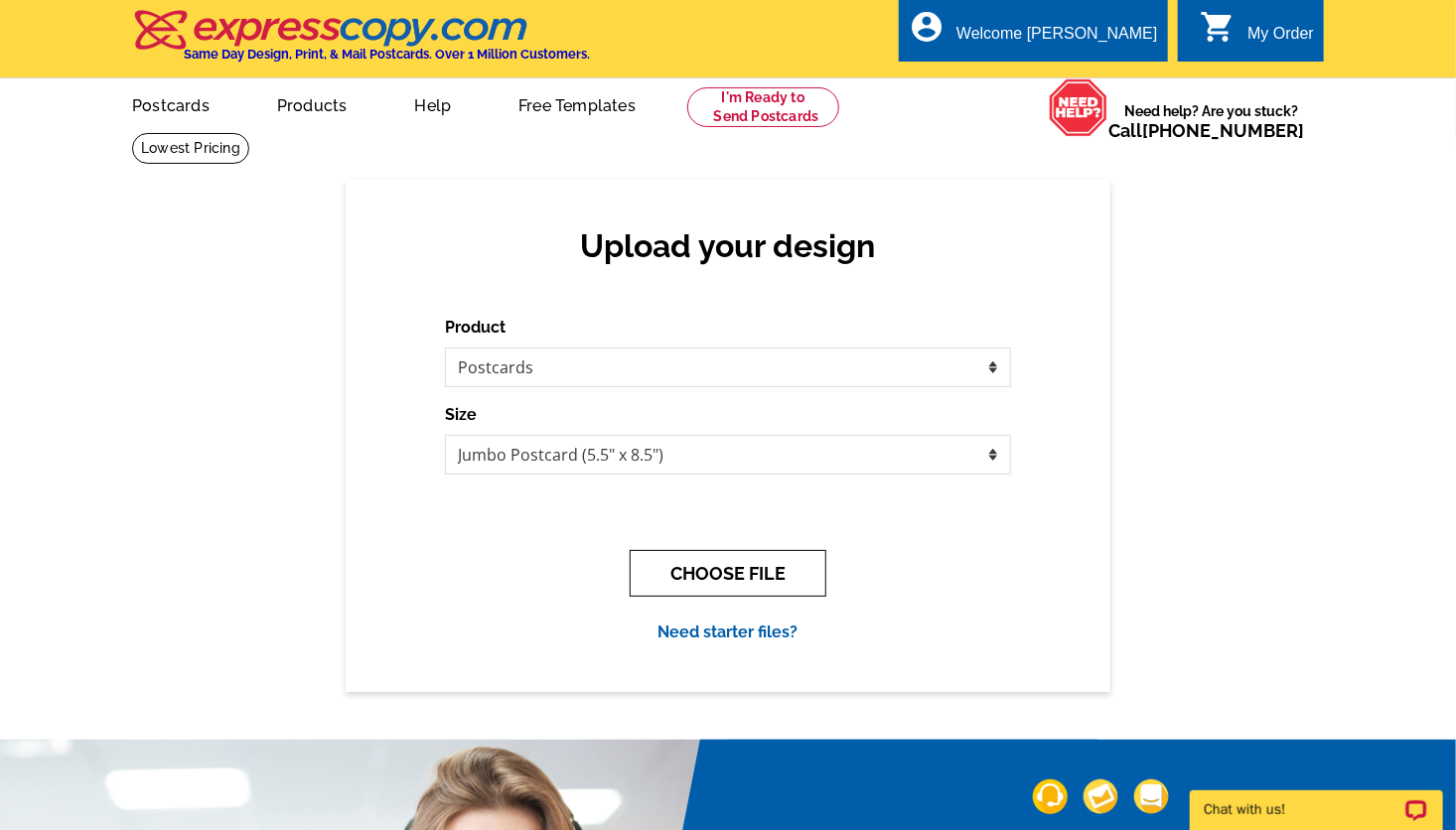 click on "CHOOSE FILE" at bounding box center (728, 573) 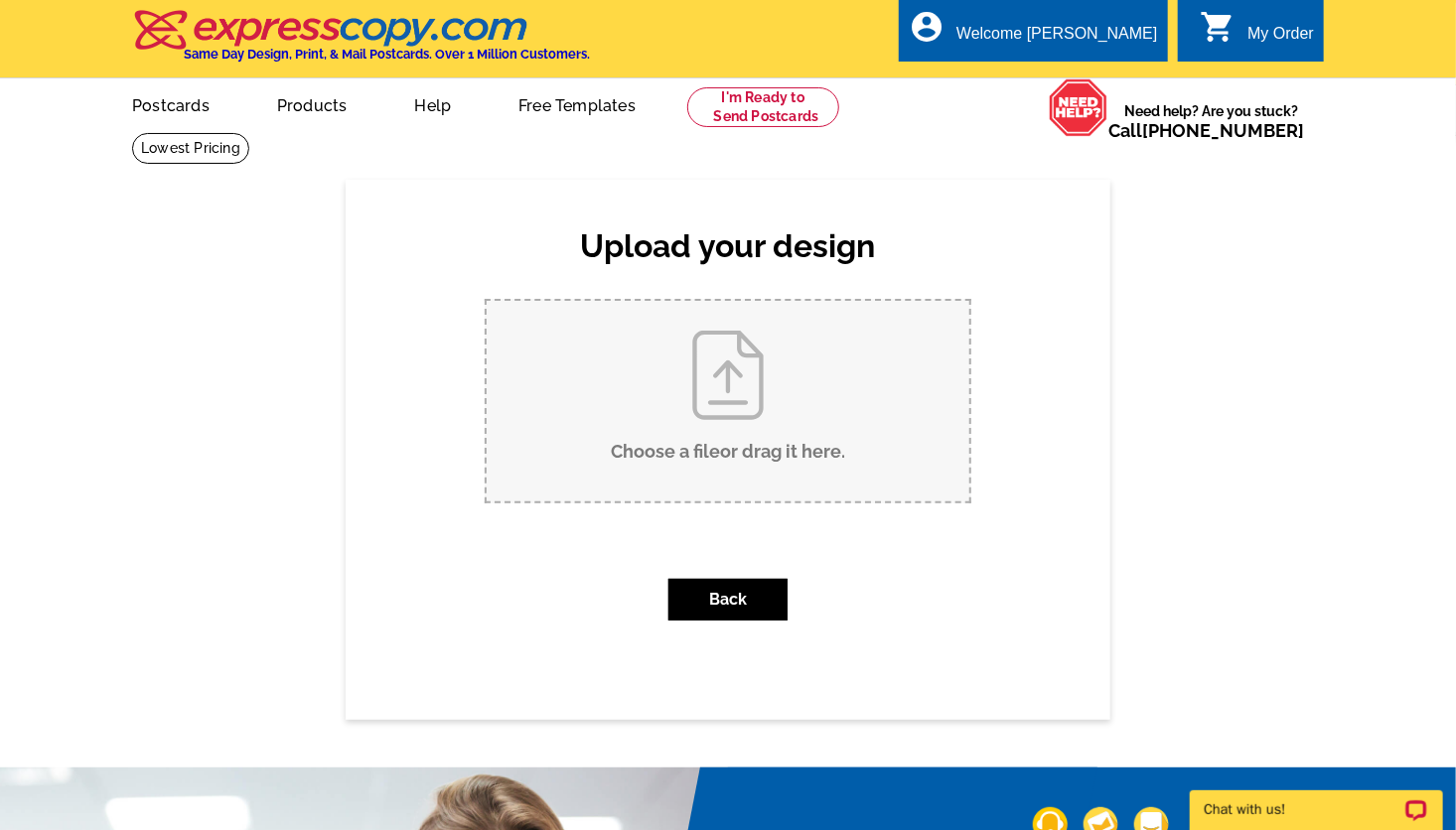 click on "Choose a file  or drag it here ." at bounding box center [728, 401] 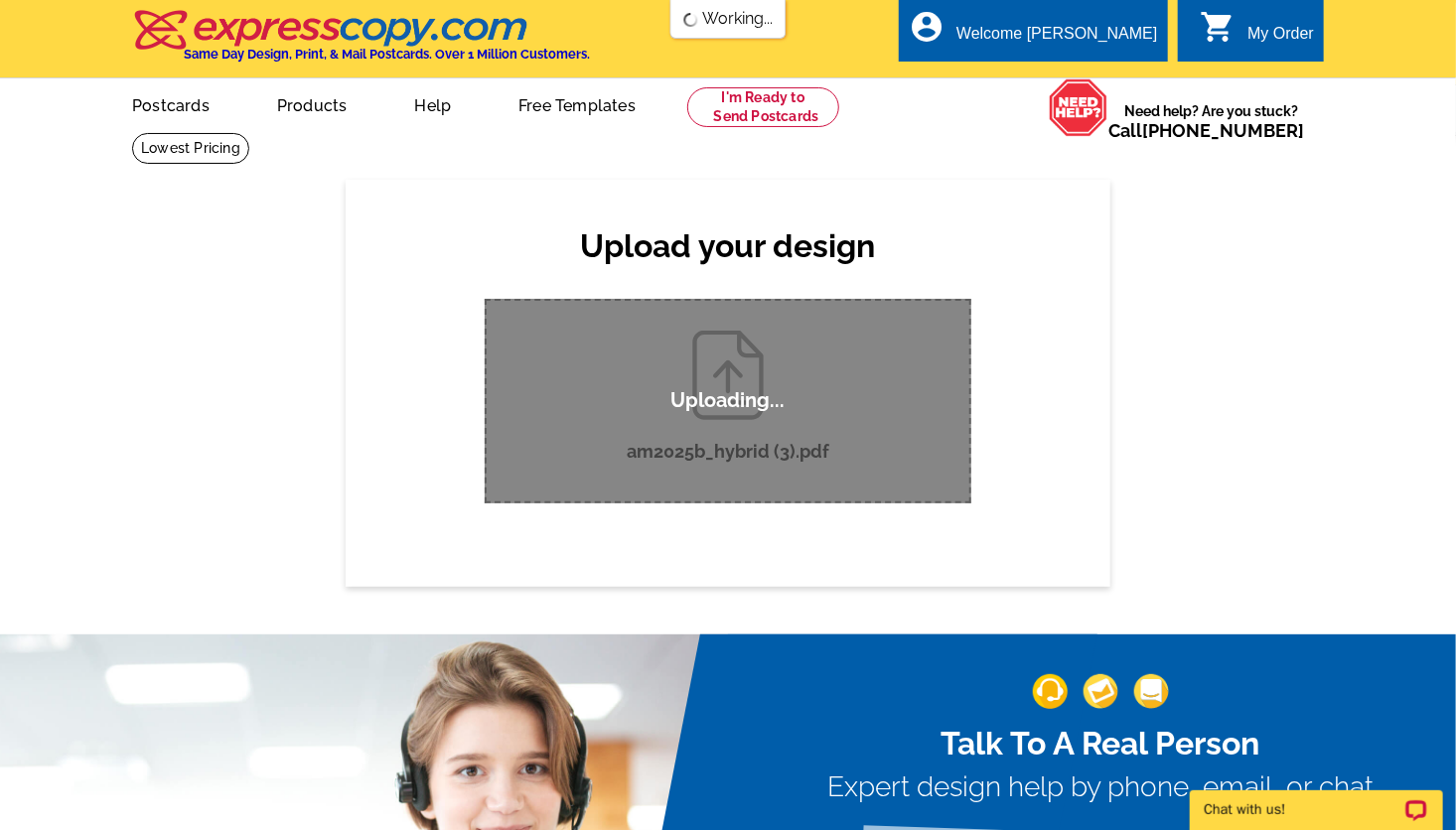 scroll, scrollTop: 0, scrollLeft: 0, axis: both 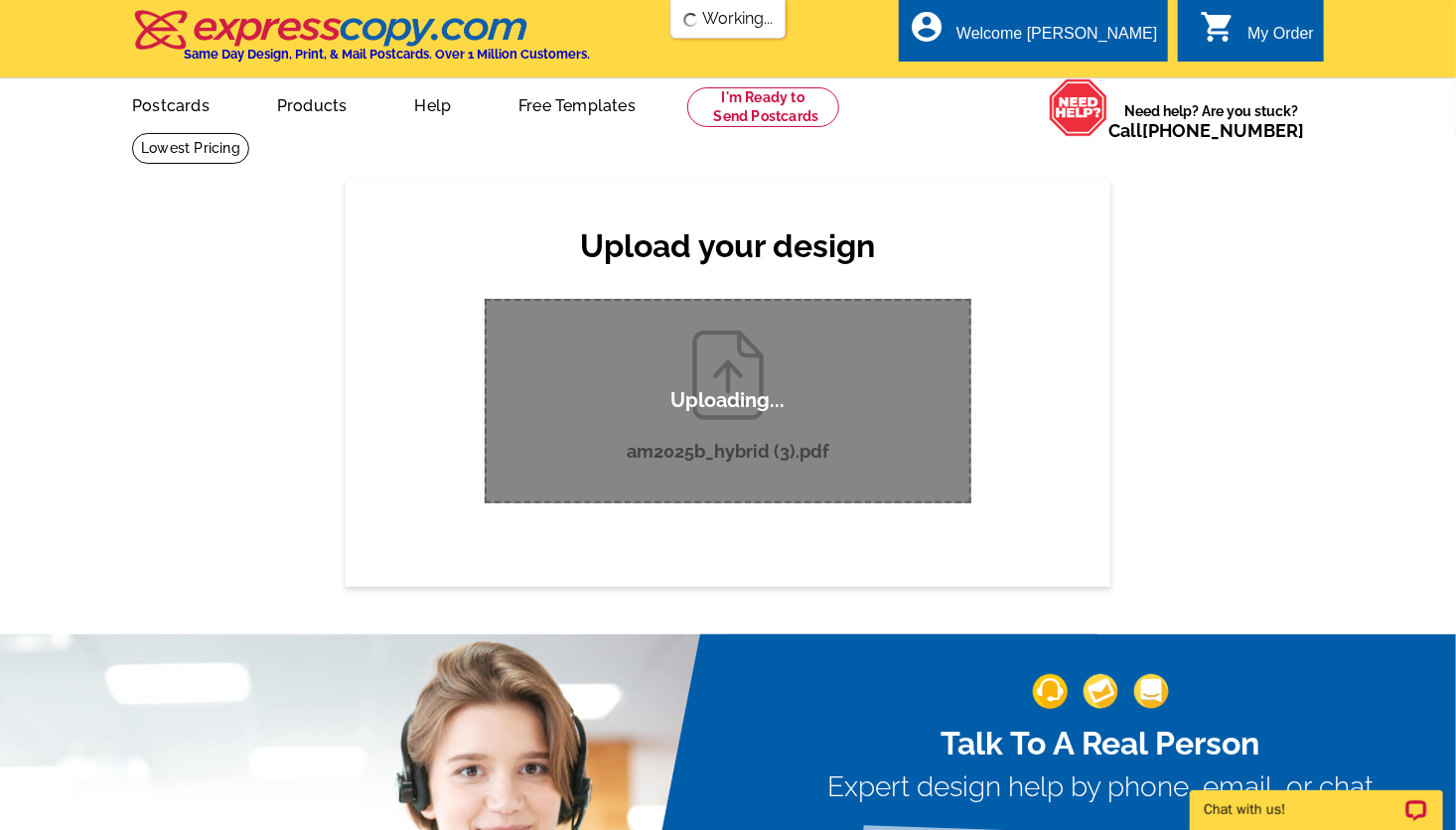 type 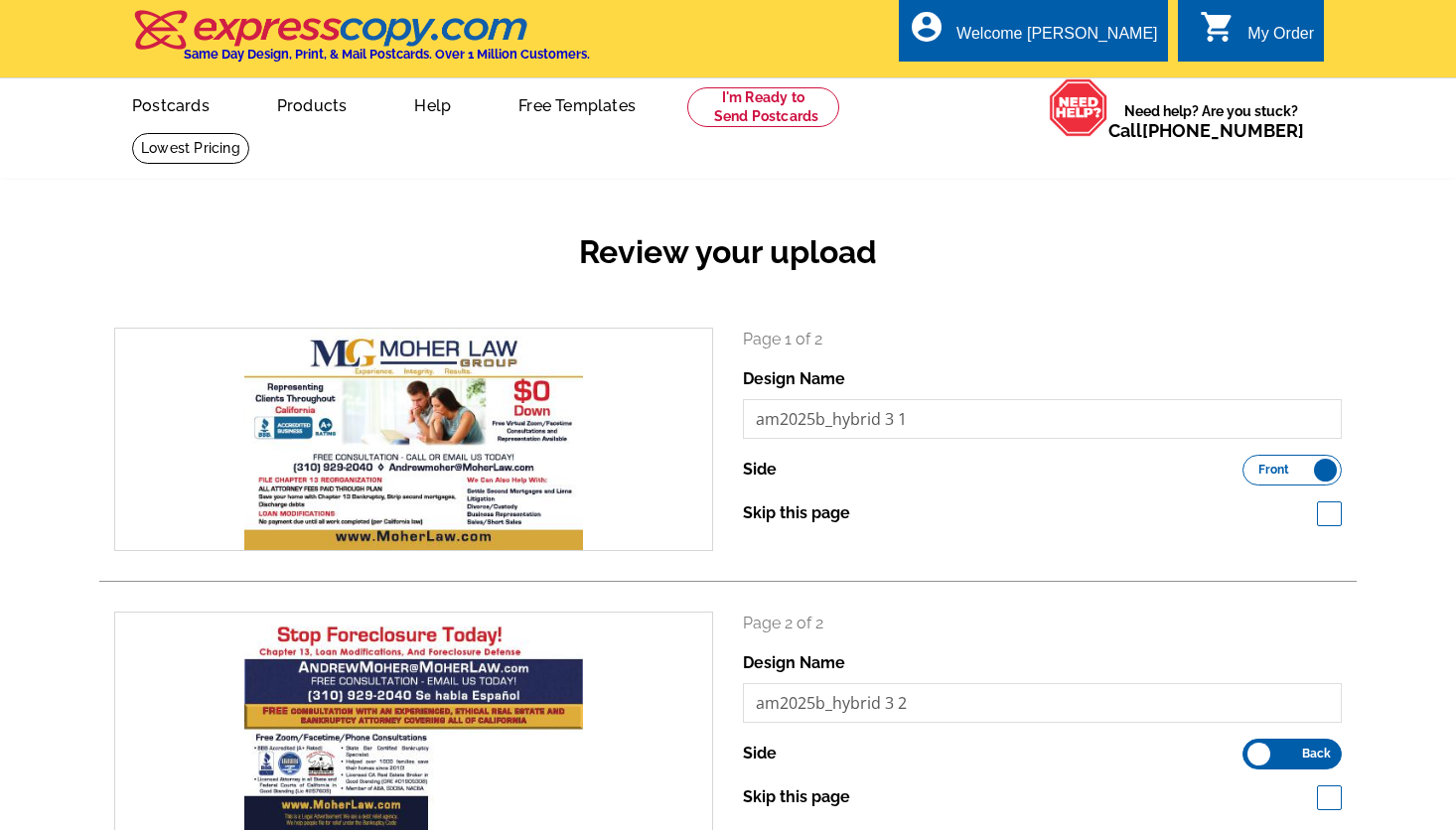 scroll, scrollTop: 0, scrollLeft: 0, axis: both 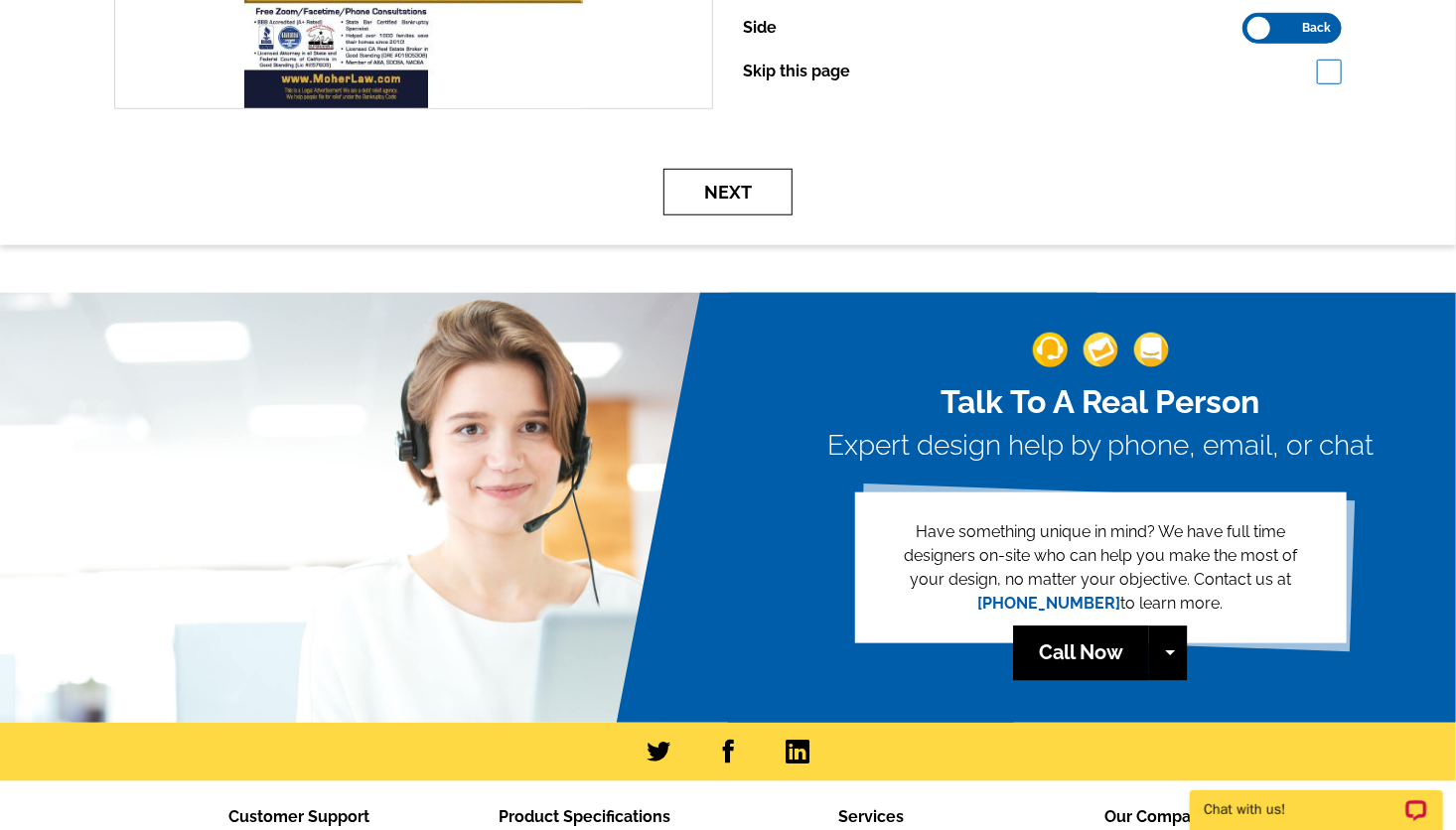 click on "Next" at bounding box center (728, 192) 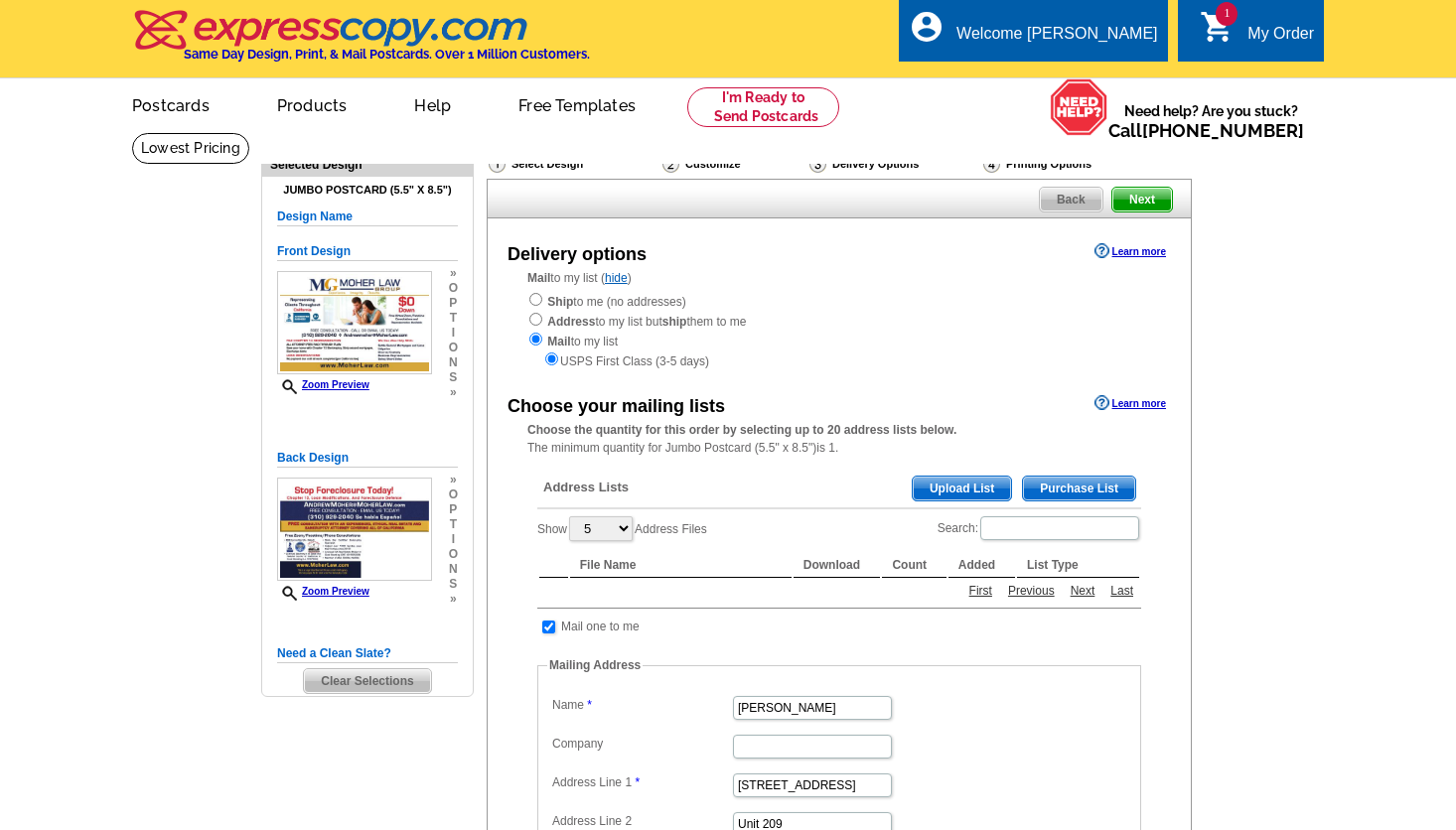 scroll, scrollTop: 0, scrollLeft: 0, axis: both 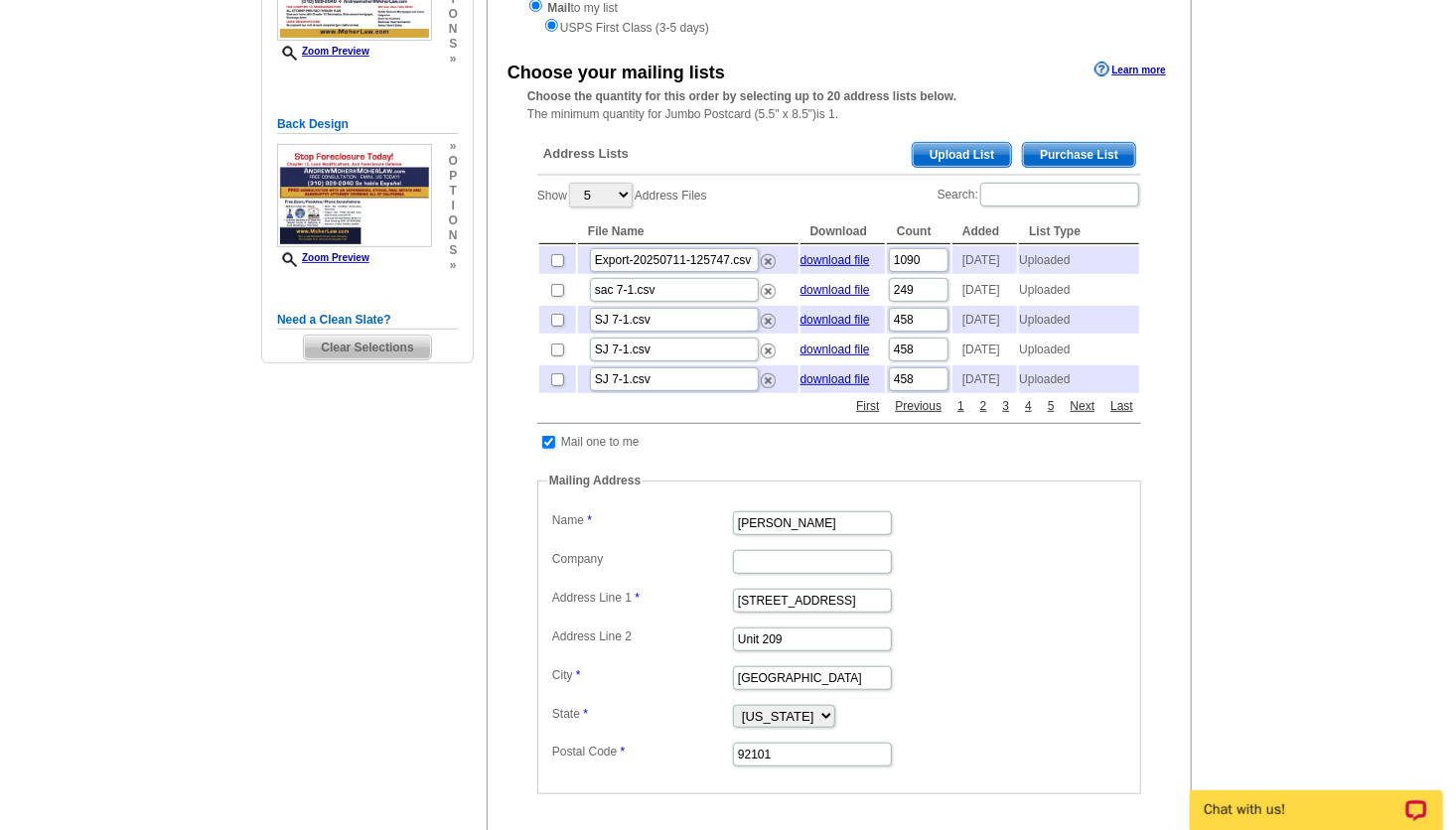 click on "Upload List" at bounding box center (961, 155) 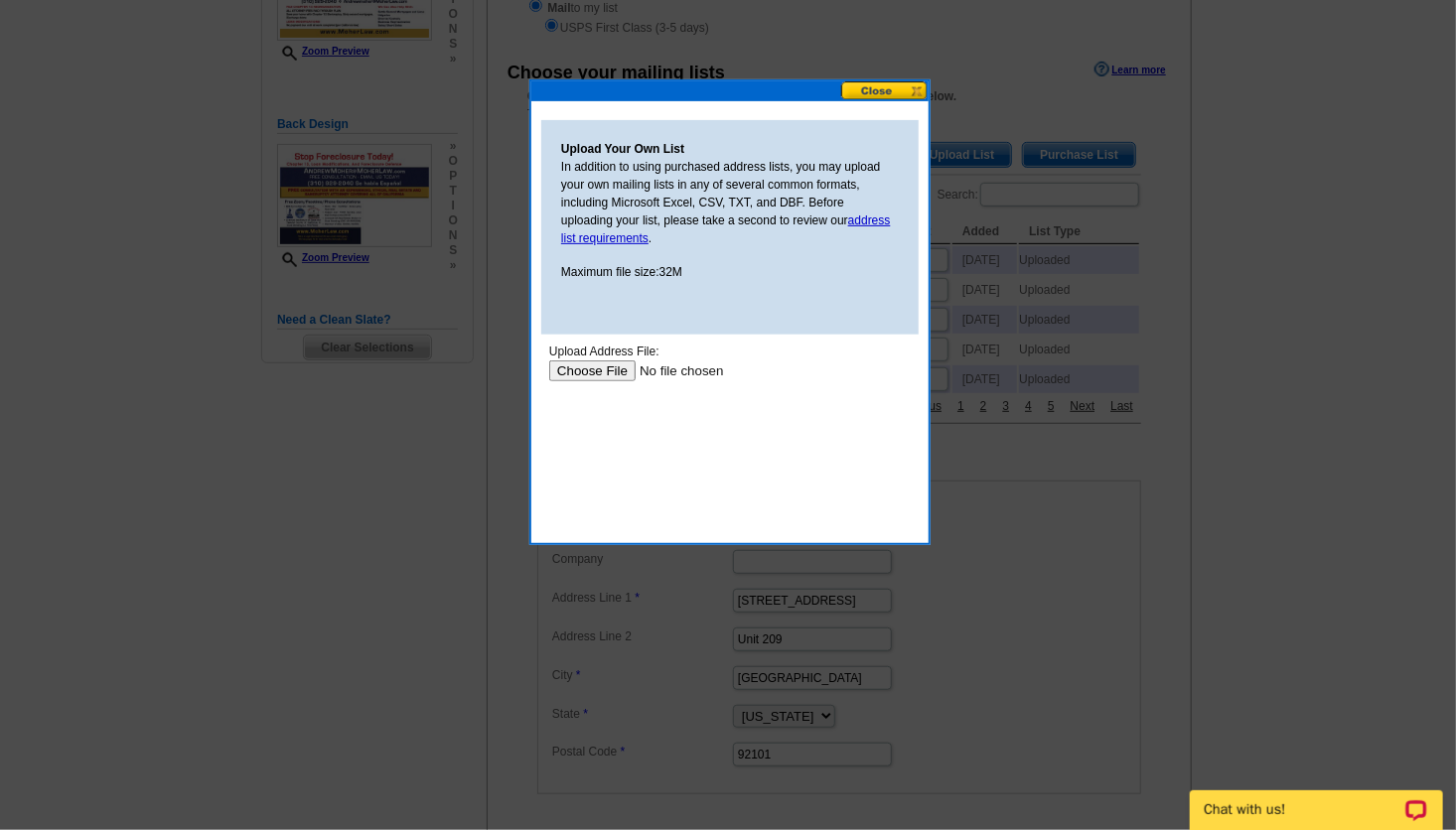 scroll, scrollTop: 0, scrollLeft: 0, axis: both 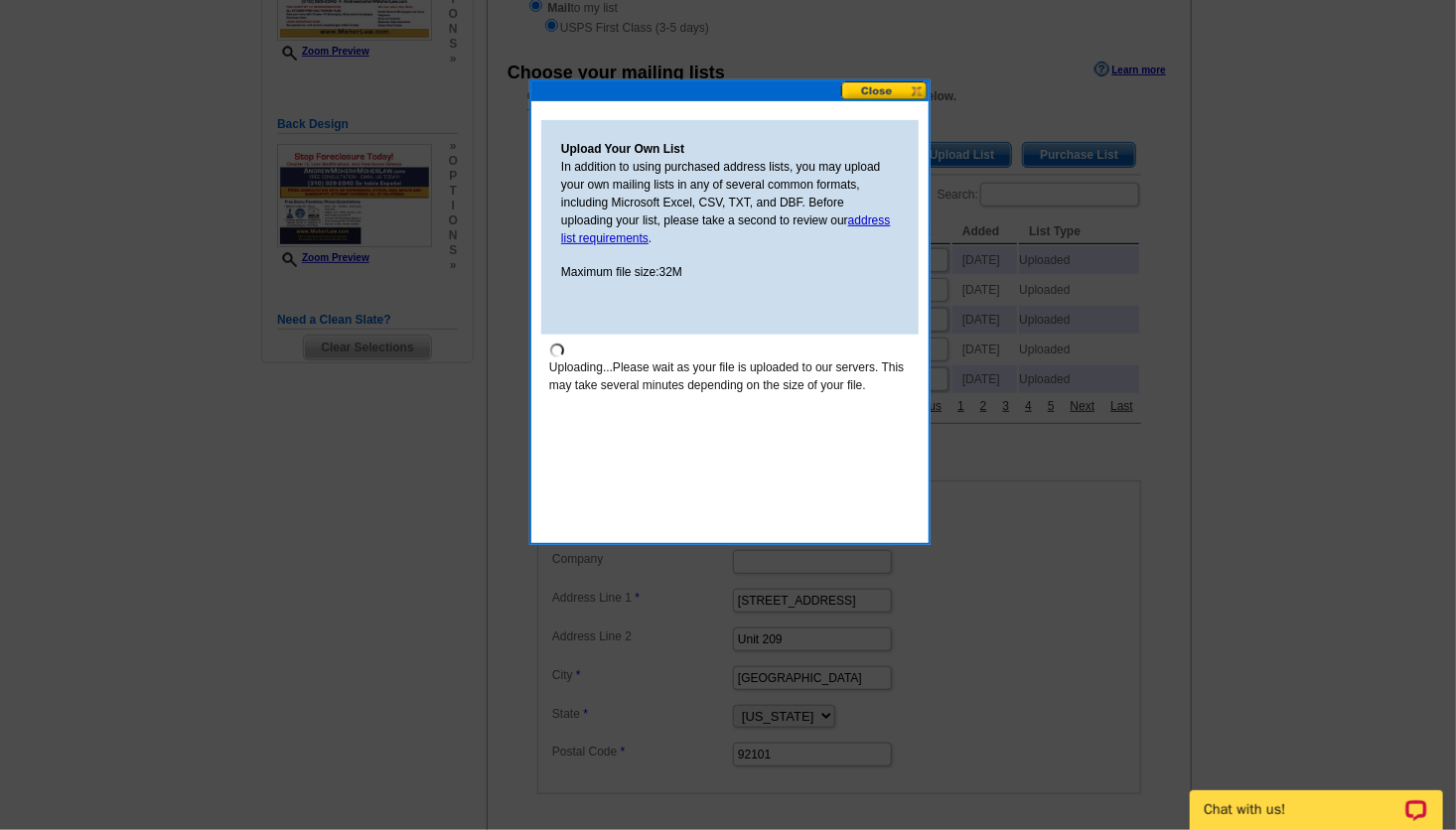 click on "Uploading...Please wait as your file is uploaded to our servers. This may take several minutes depending on the size of your file.
Upload" at bounding box center [729, 433] 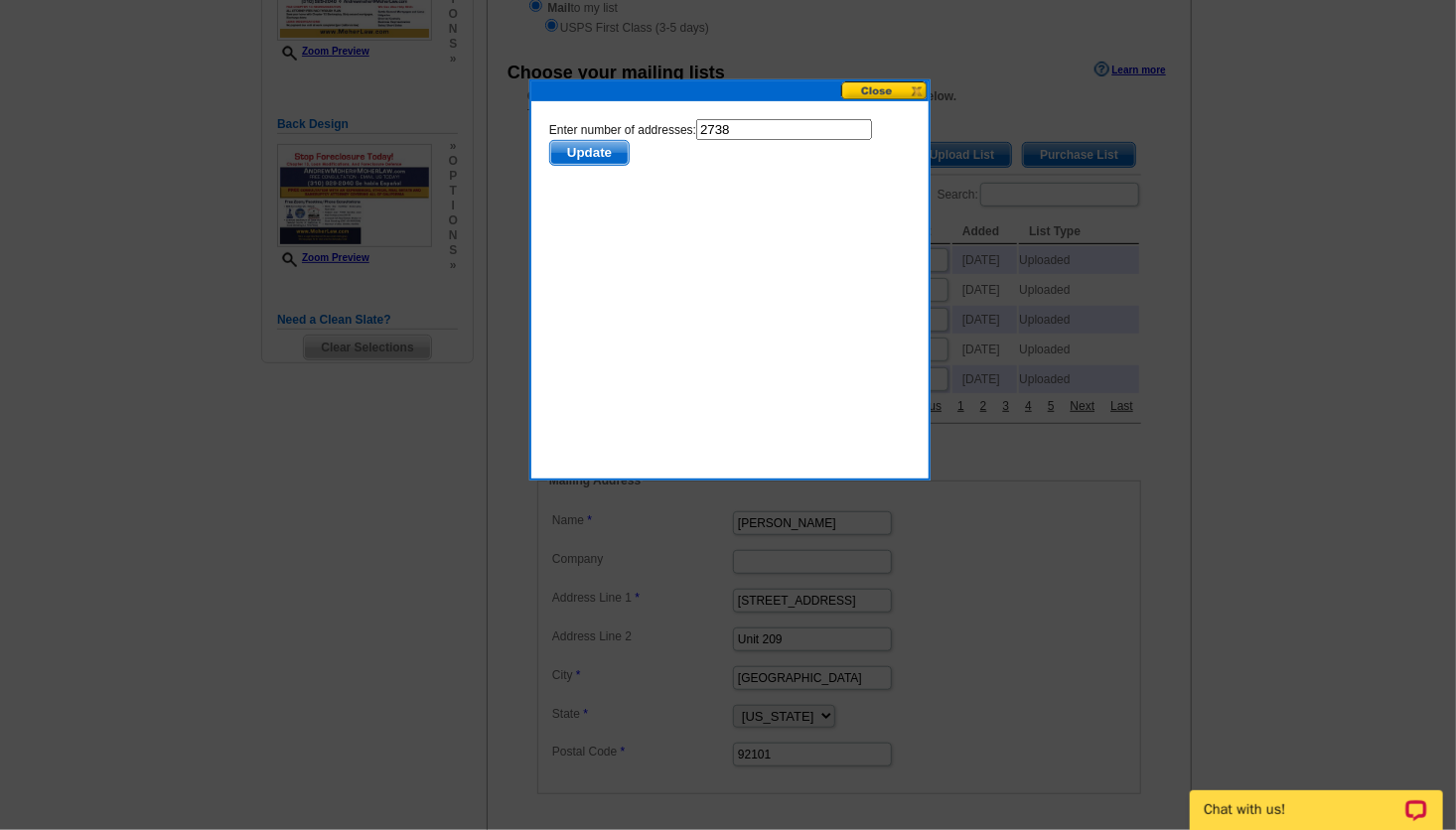 scroll, scrollTop: 0, scrollLeft: 0, axis: both 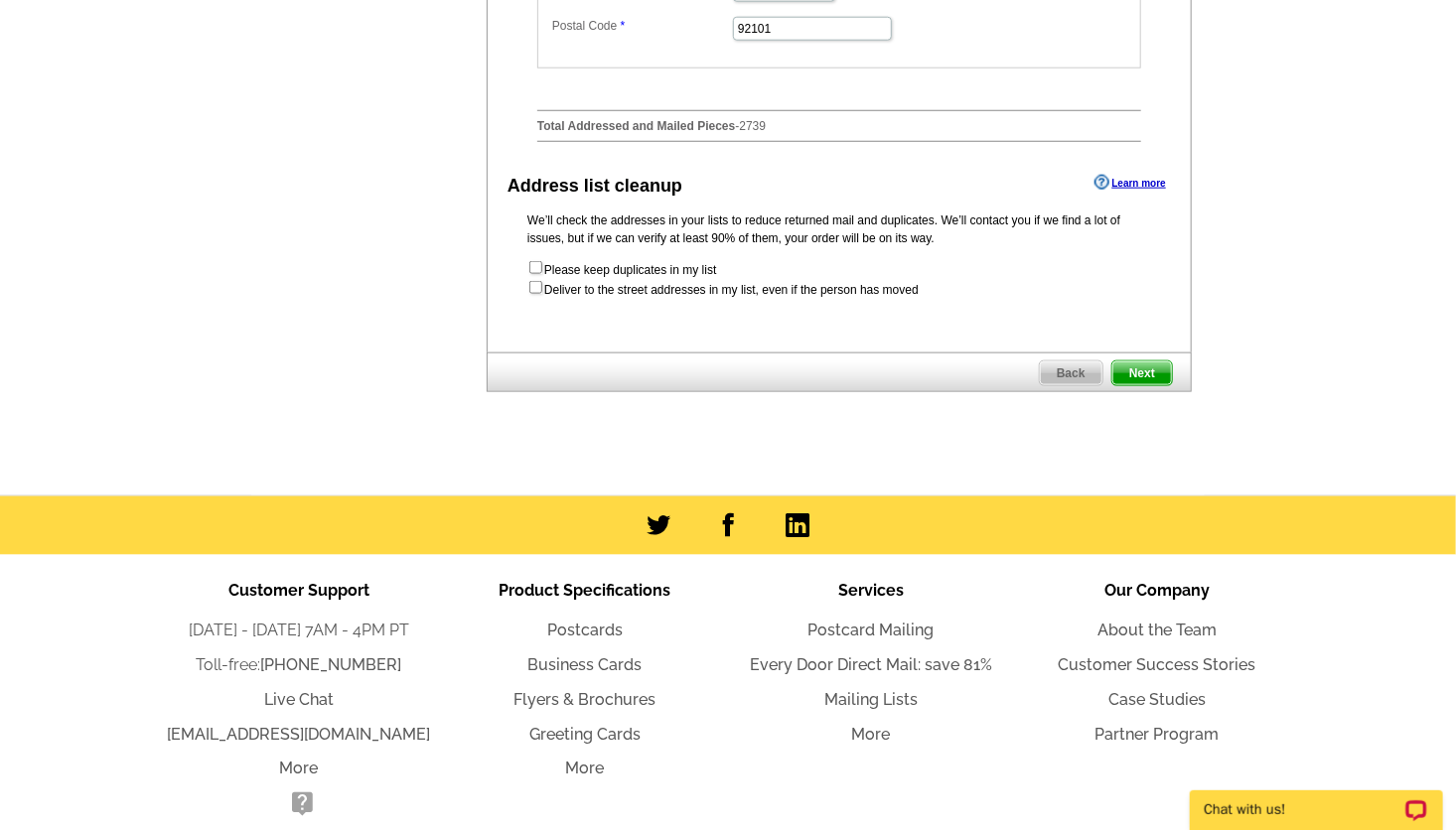 click on "Next" at bounding box center [1142, 373] 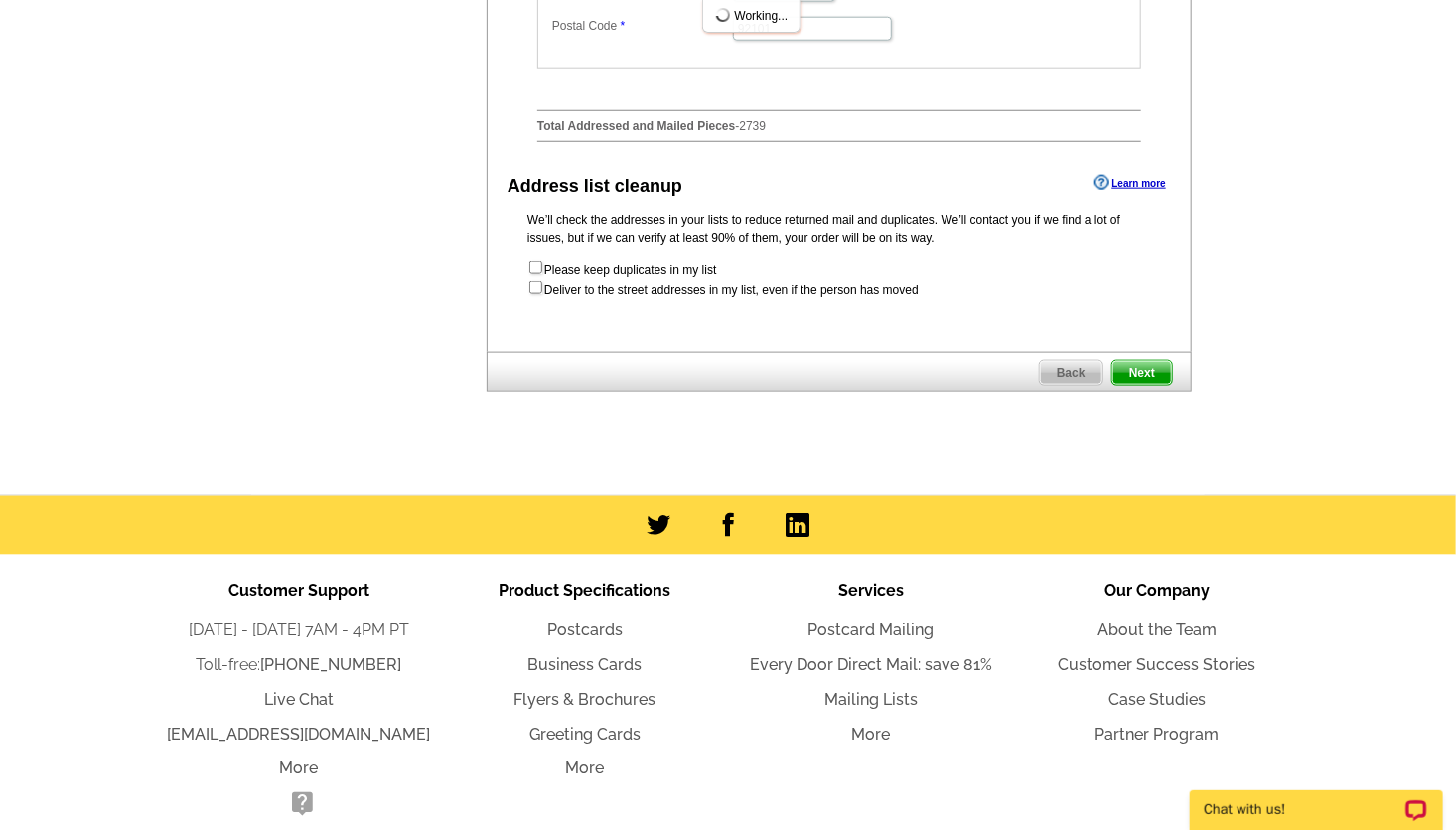scroll, scrollTop: 0, scrollLeft: 0, axis: both 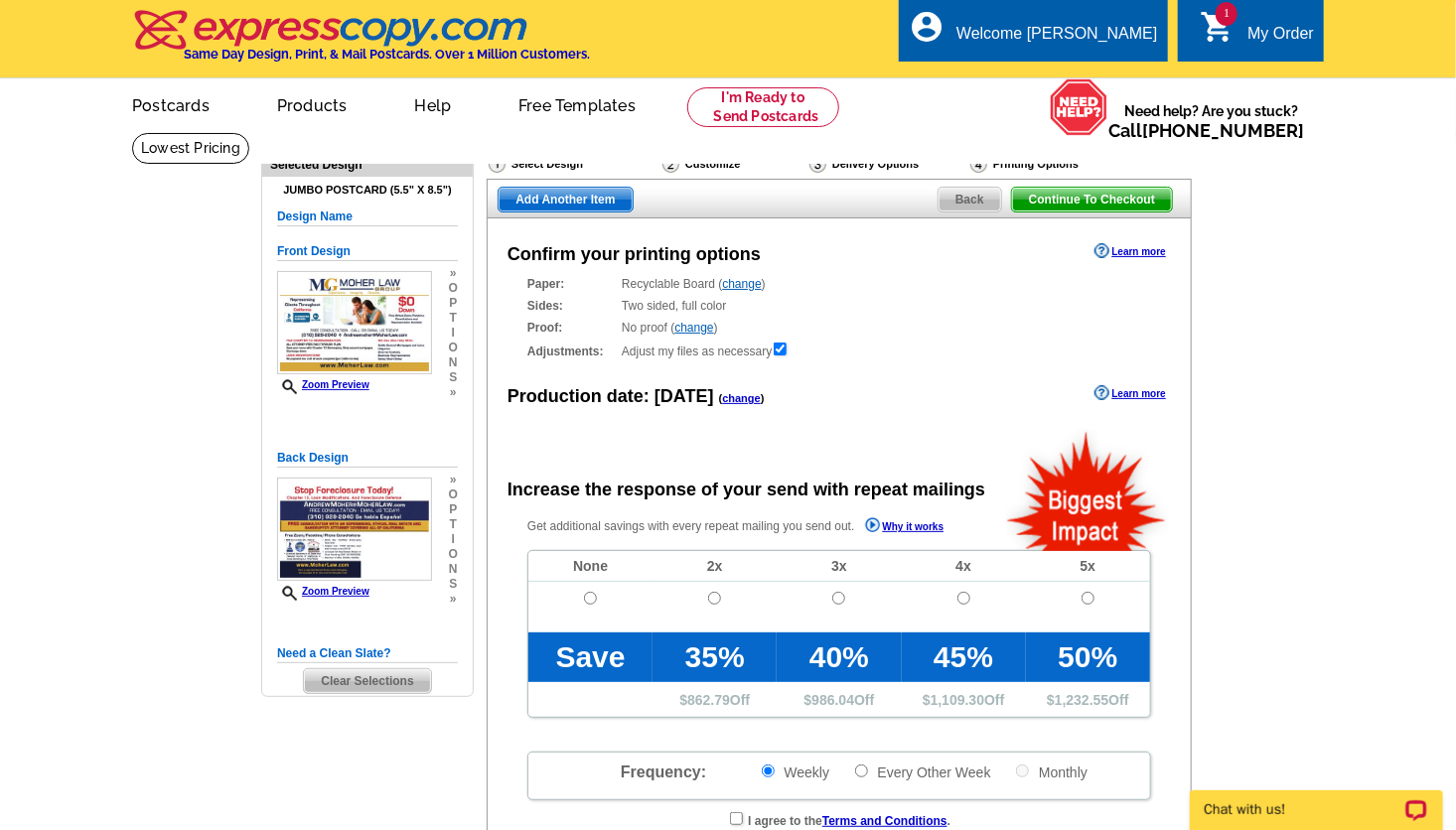 radio on "false" 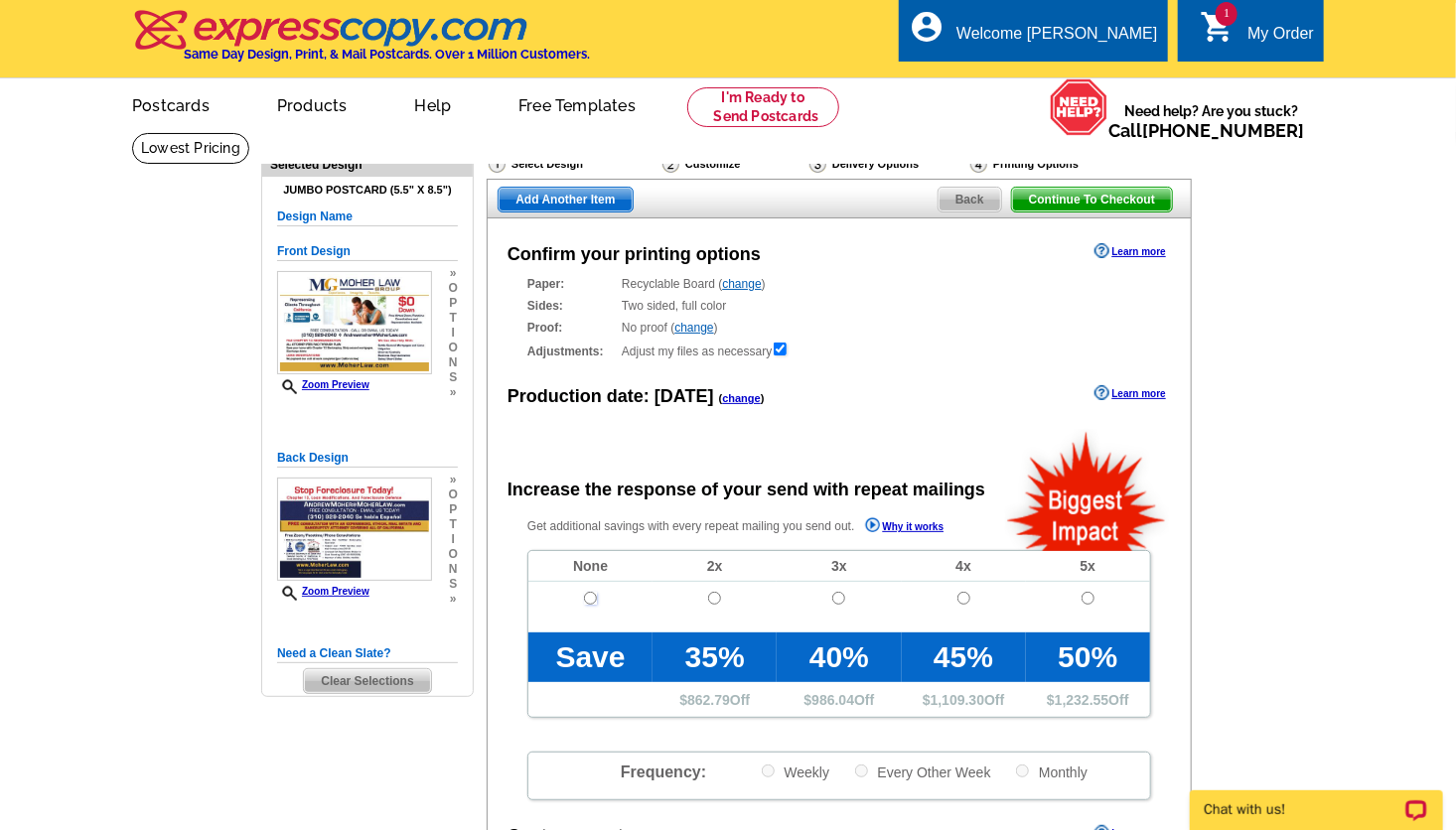 click at bounding box center [590, 598] 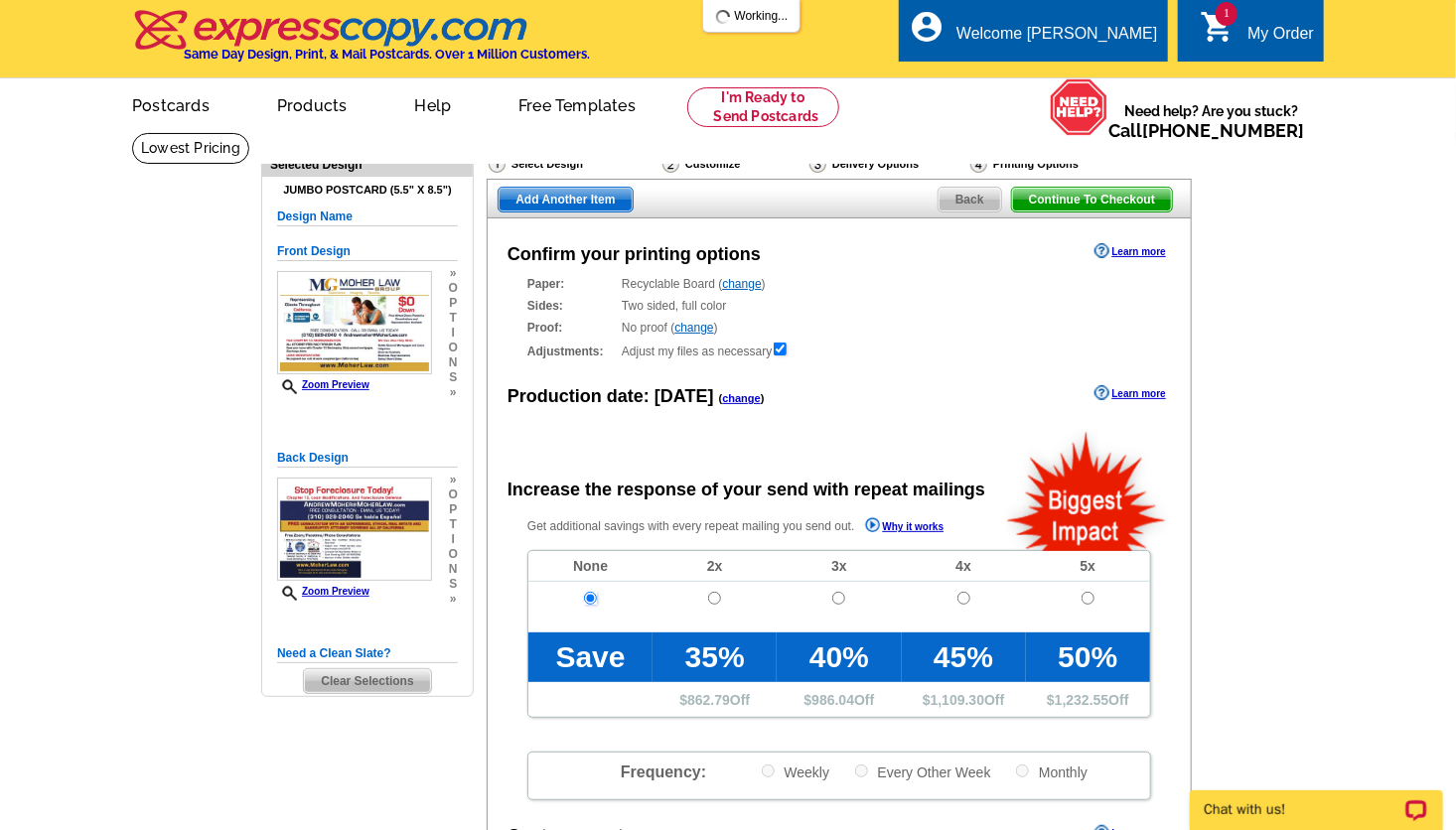 scroll, scrollTop: 726, scrollLeft: 0, axis: vertical 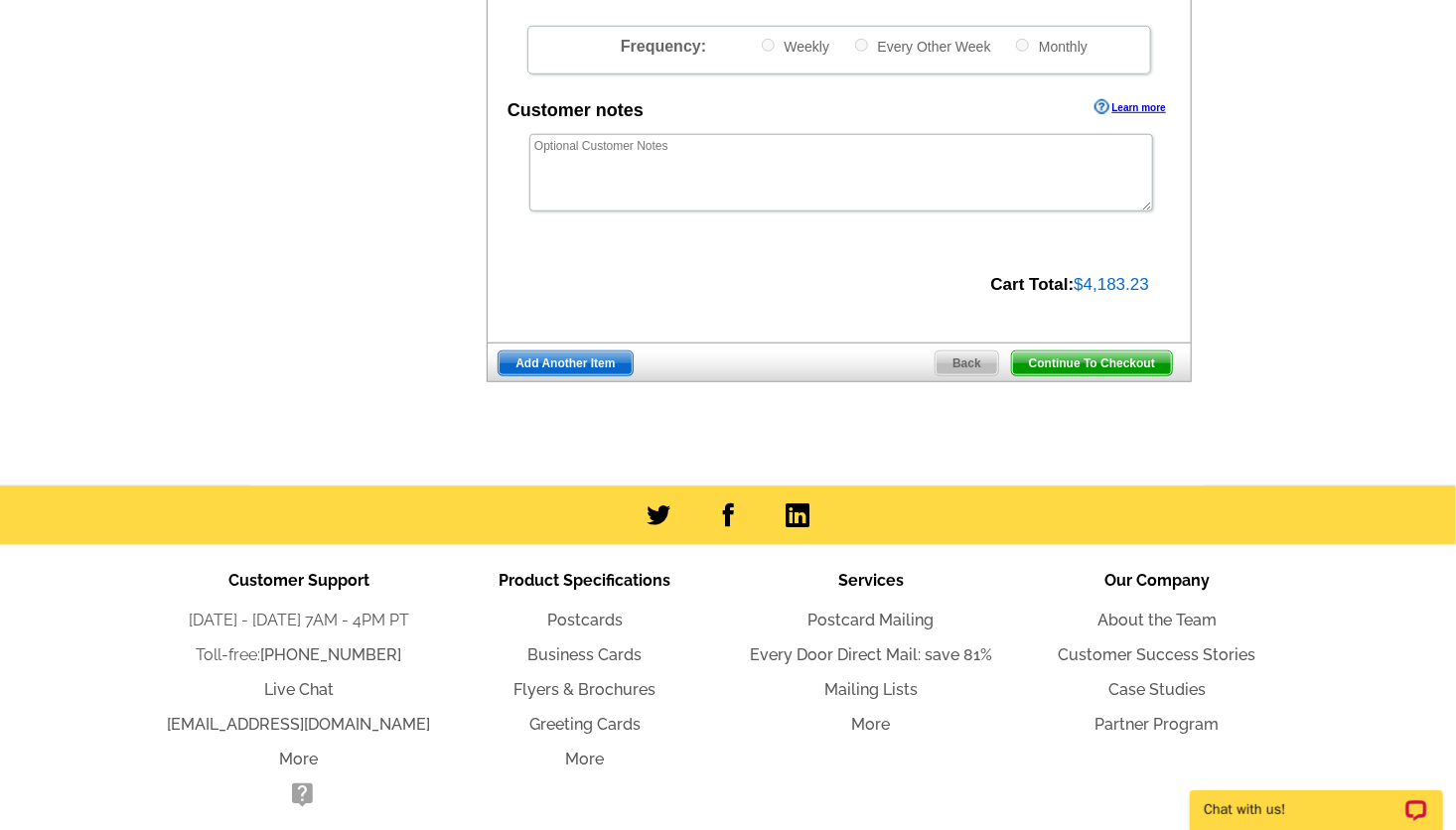 click on "Continue To Checkout" at bounding box center (1092, 363) 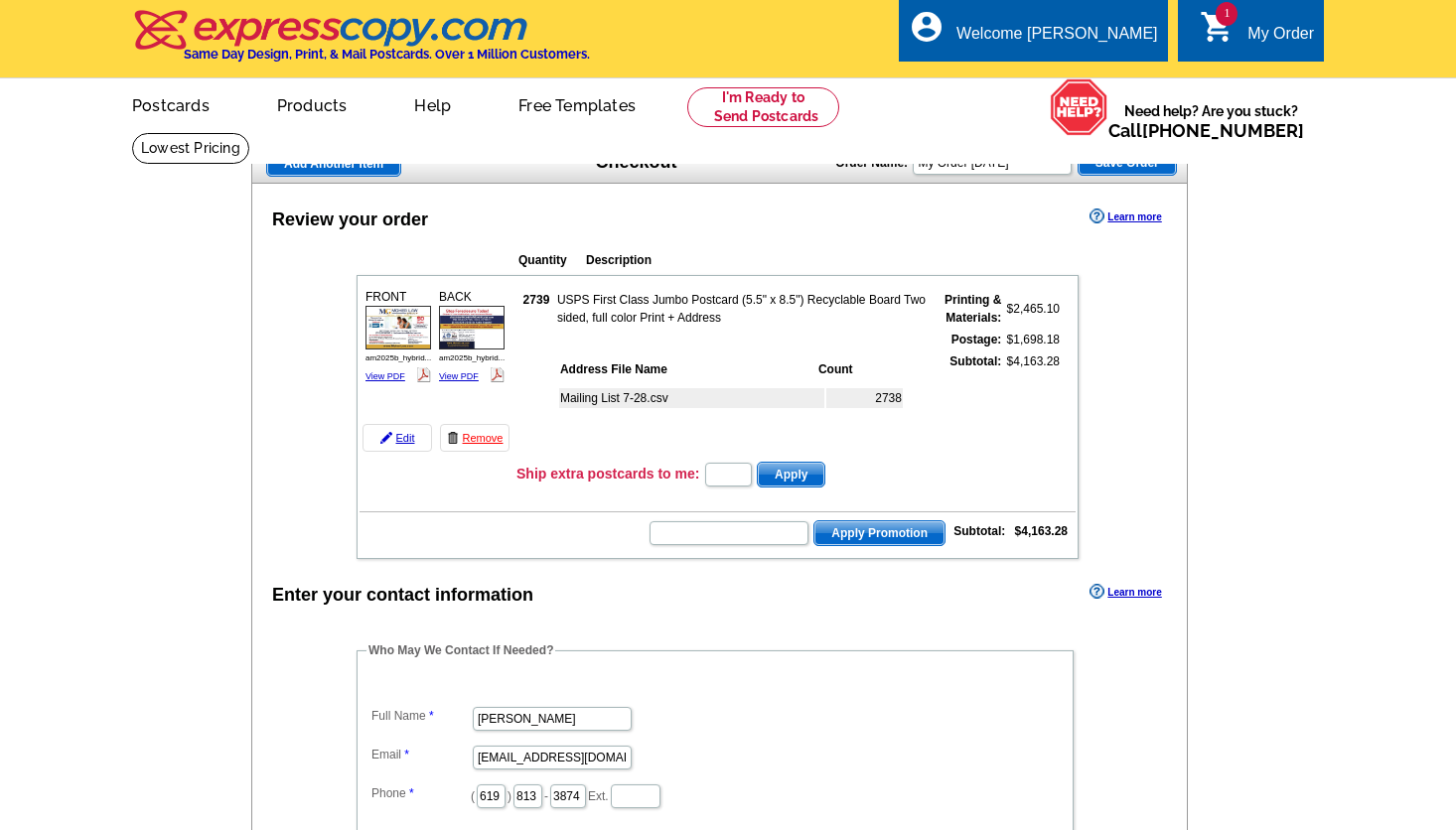 scroll, scrollTop: 0, scrollLeft: 0, axis: both 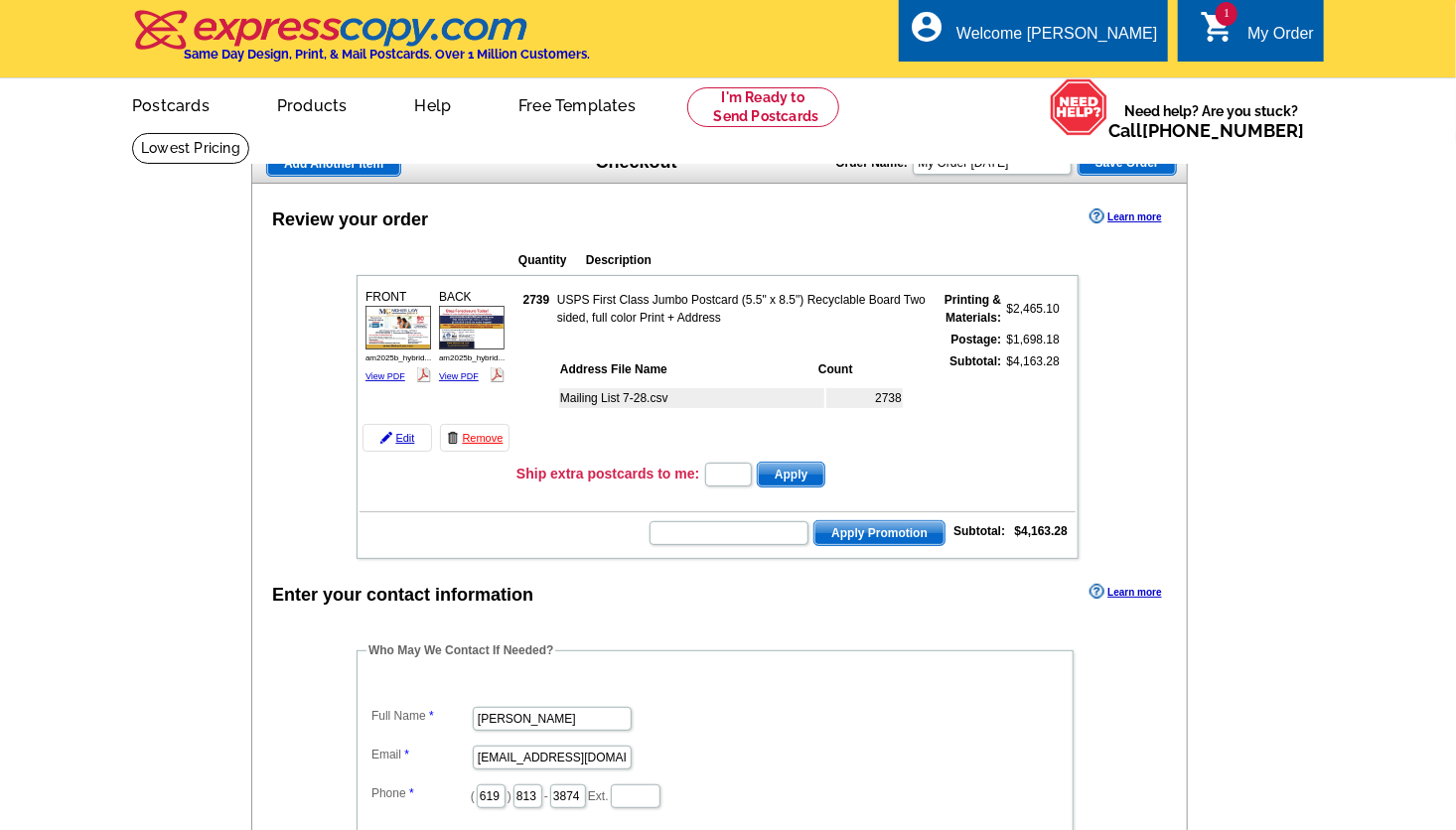 click on "Apply Promotion
Subtotal:
$4,163.28" at bounding box center [717, 531] 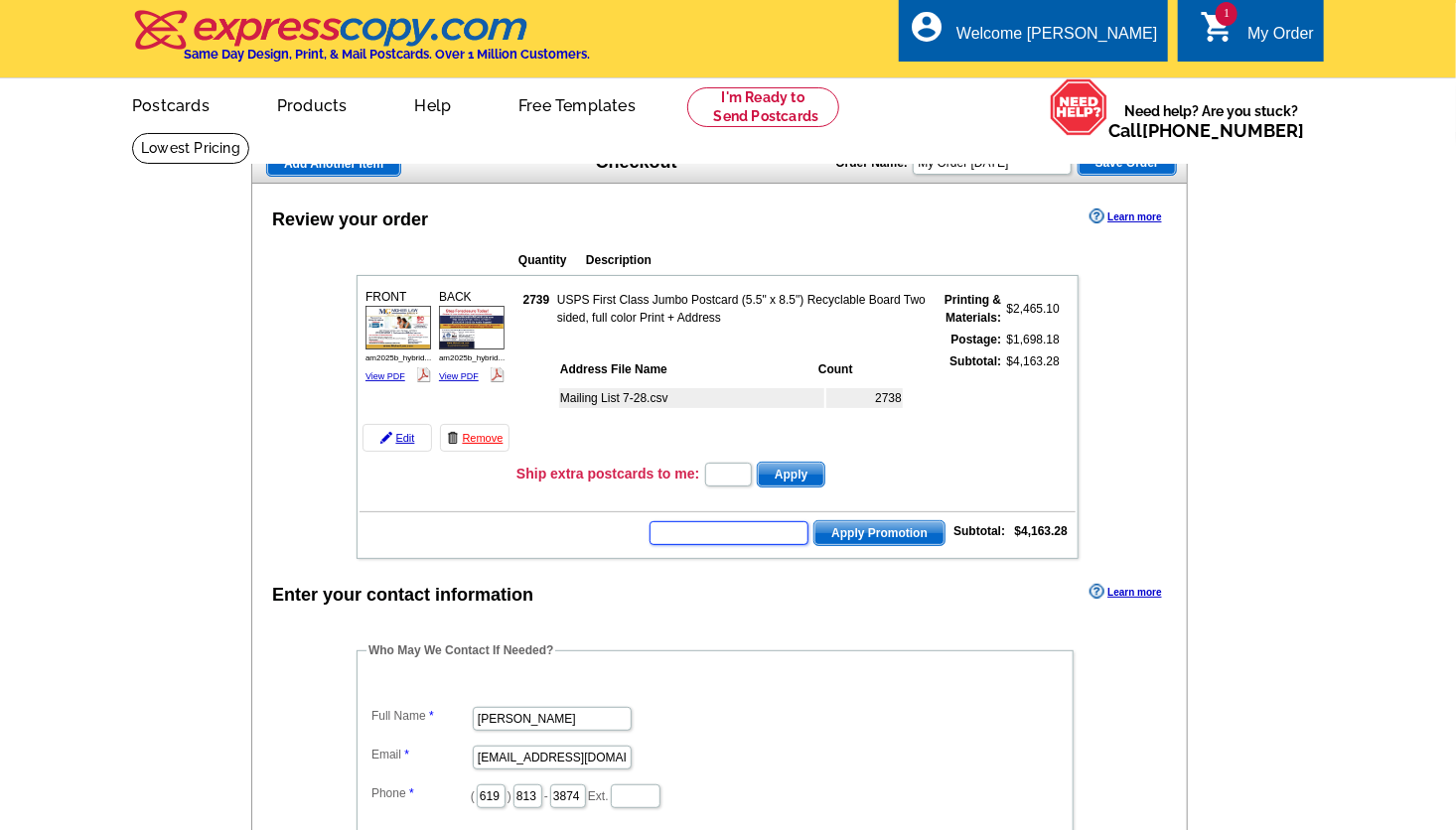 click at bounding box center [729, 533] 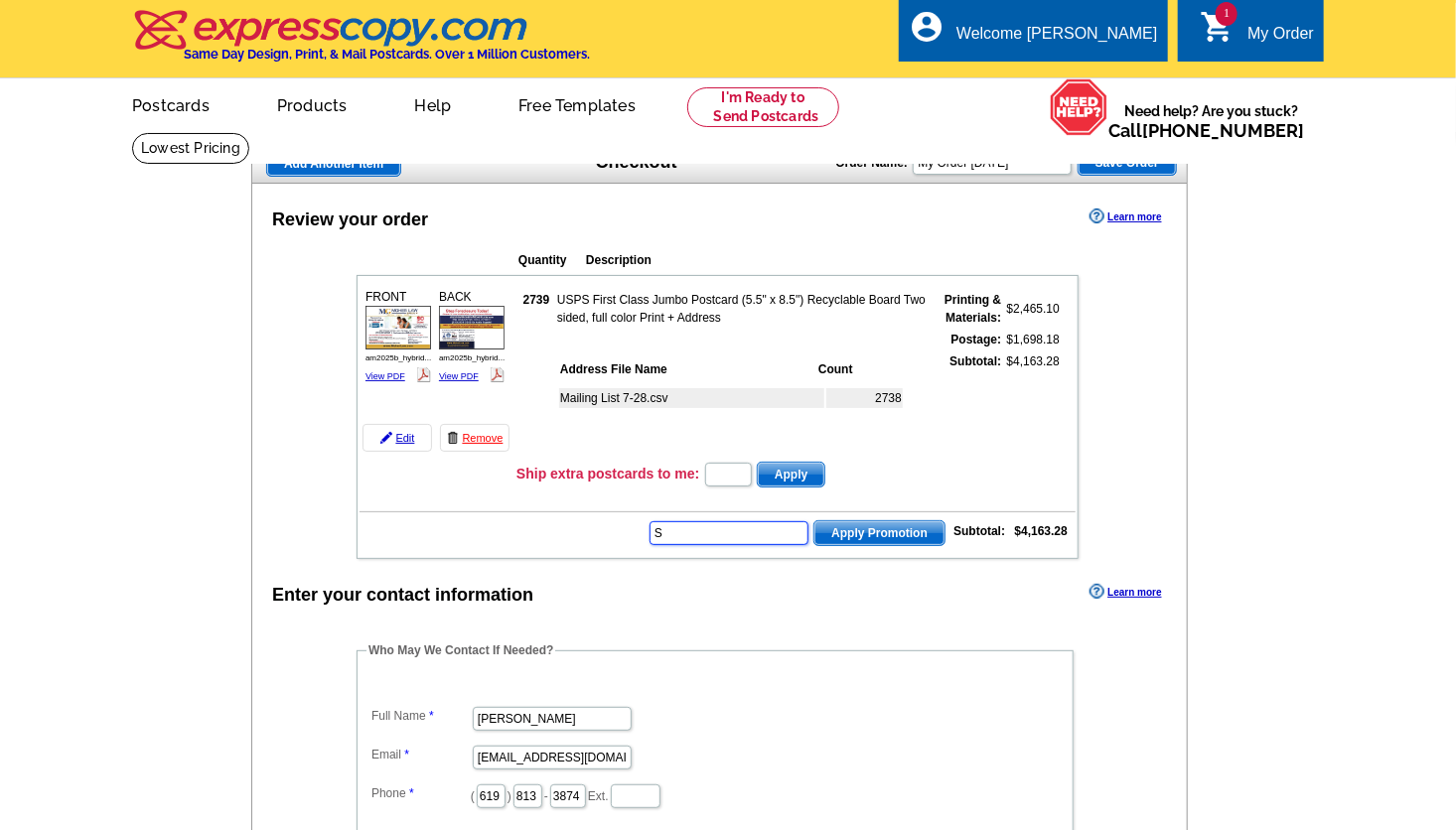 click on "S" at bounding box center [729, 533] 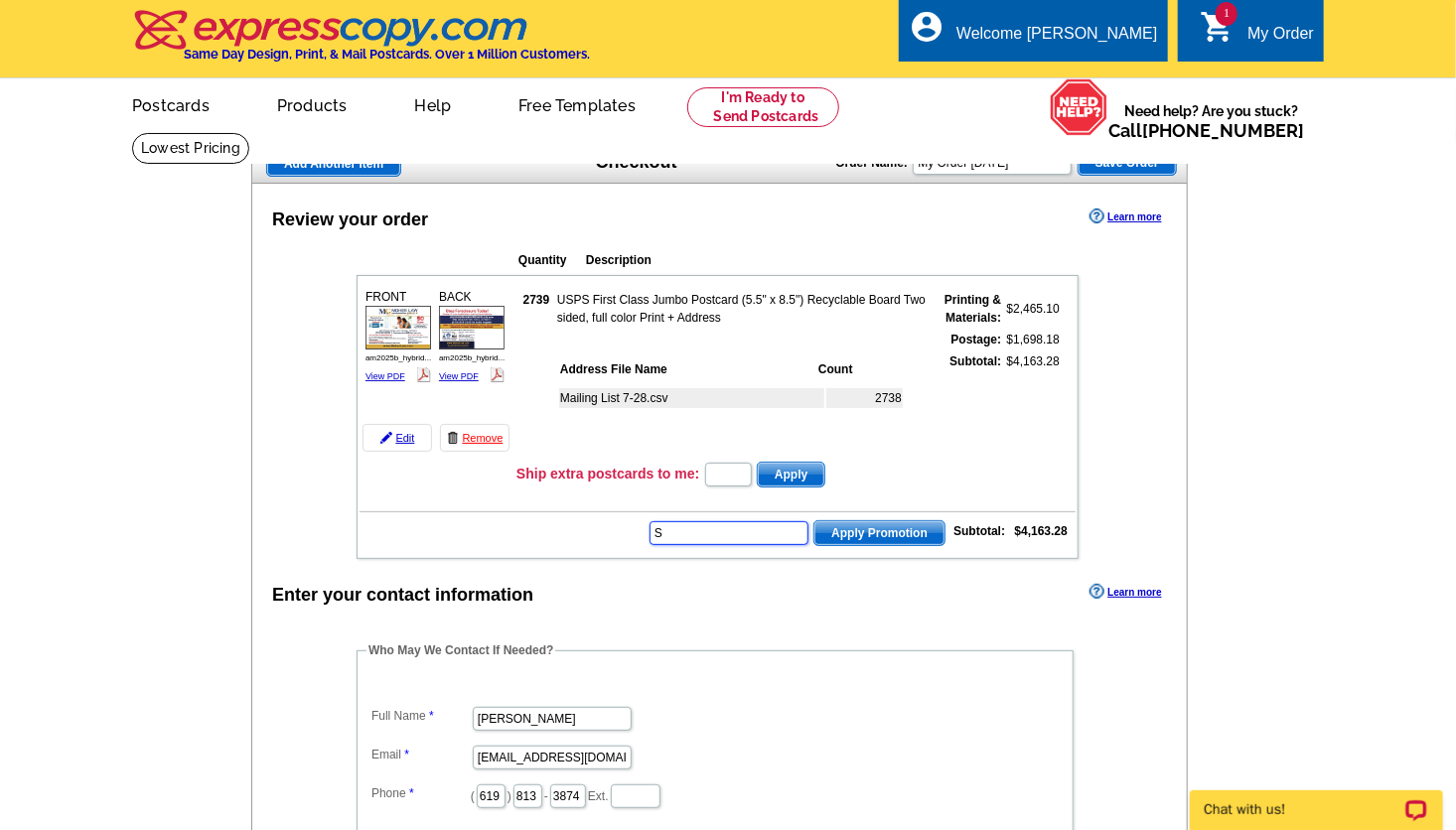 scroll, scrollTop: 0, scrollLeft: 0, axis: both 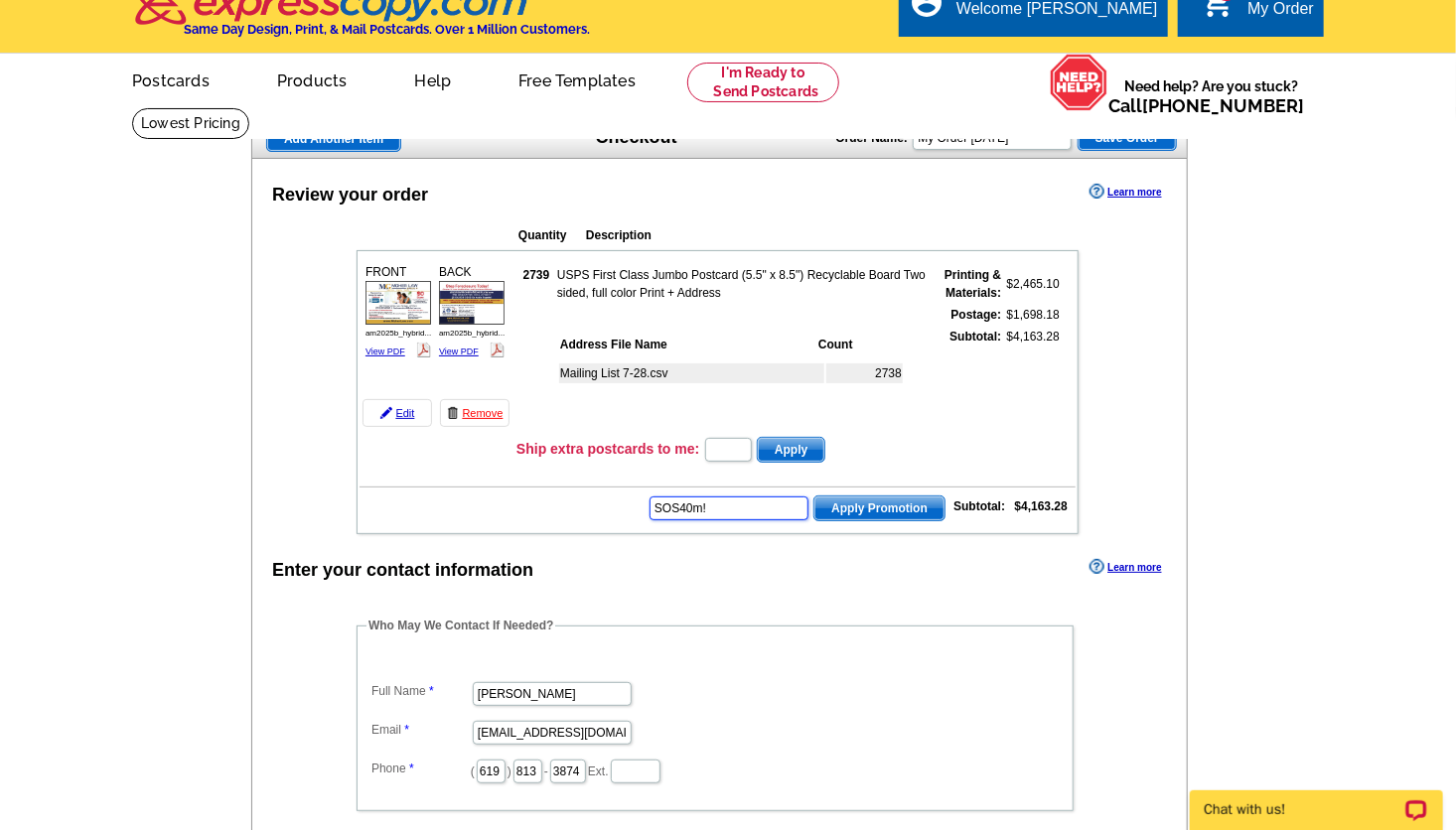 type on "SOS40m!" 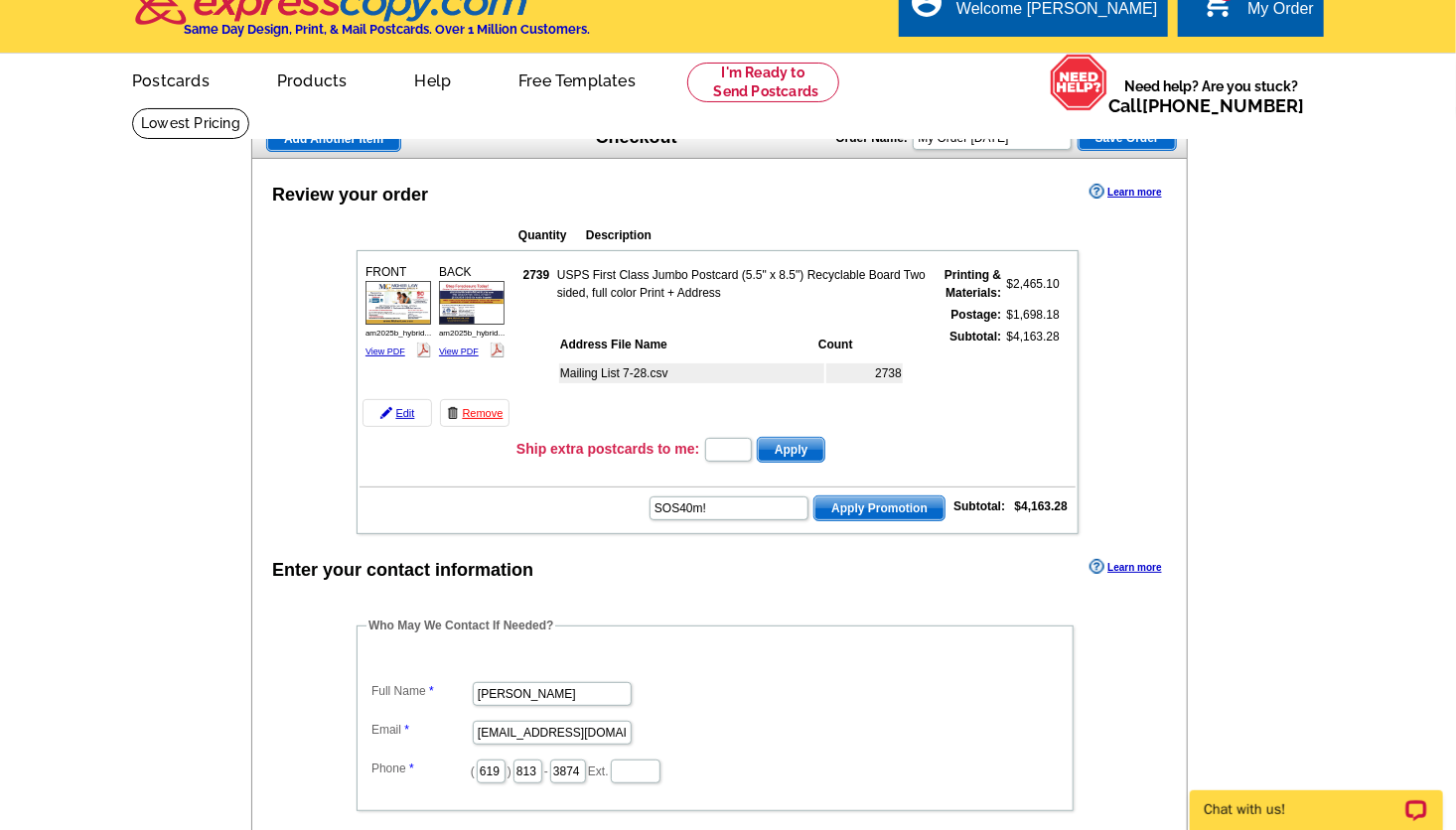 click on "Apply Promotion" at bounding box center (879, 508) 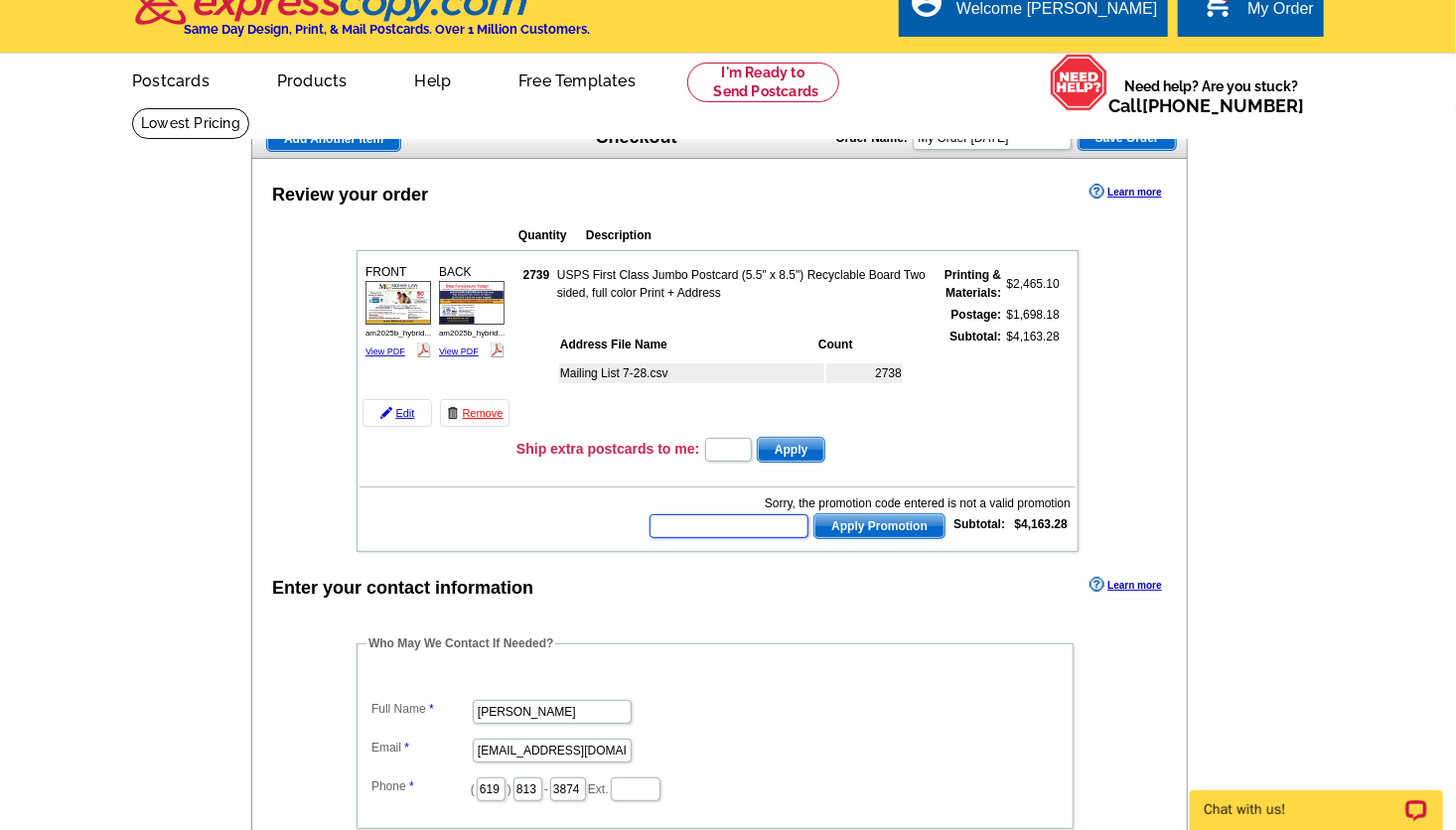 click at bounding box center (729, 526) 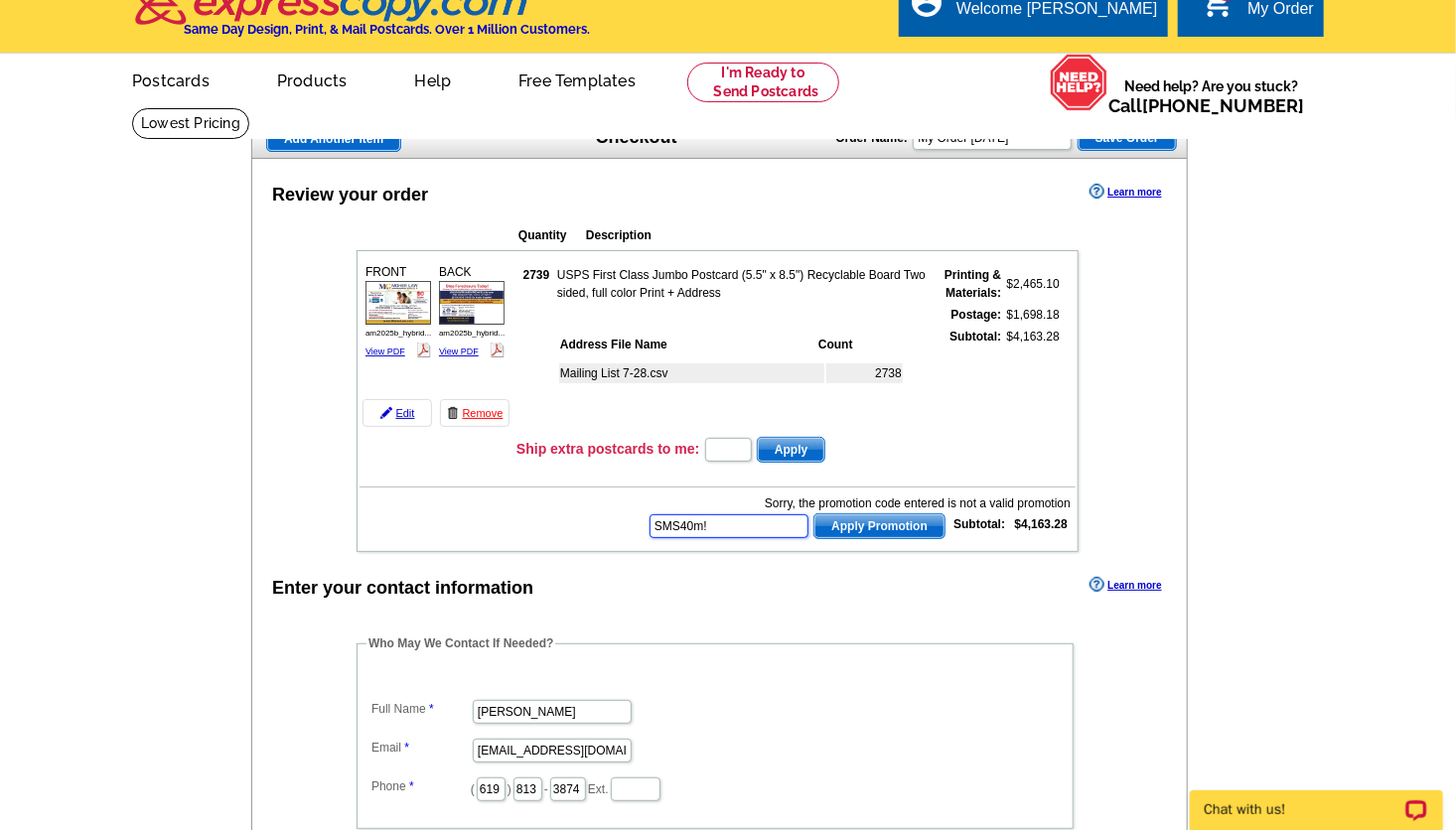 type on "SMS40m!" 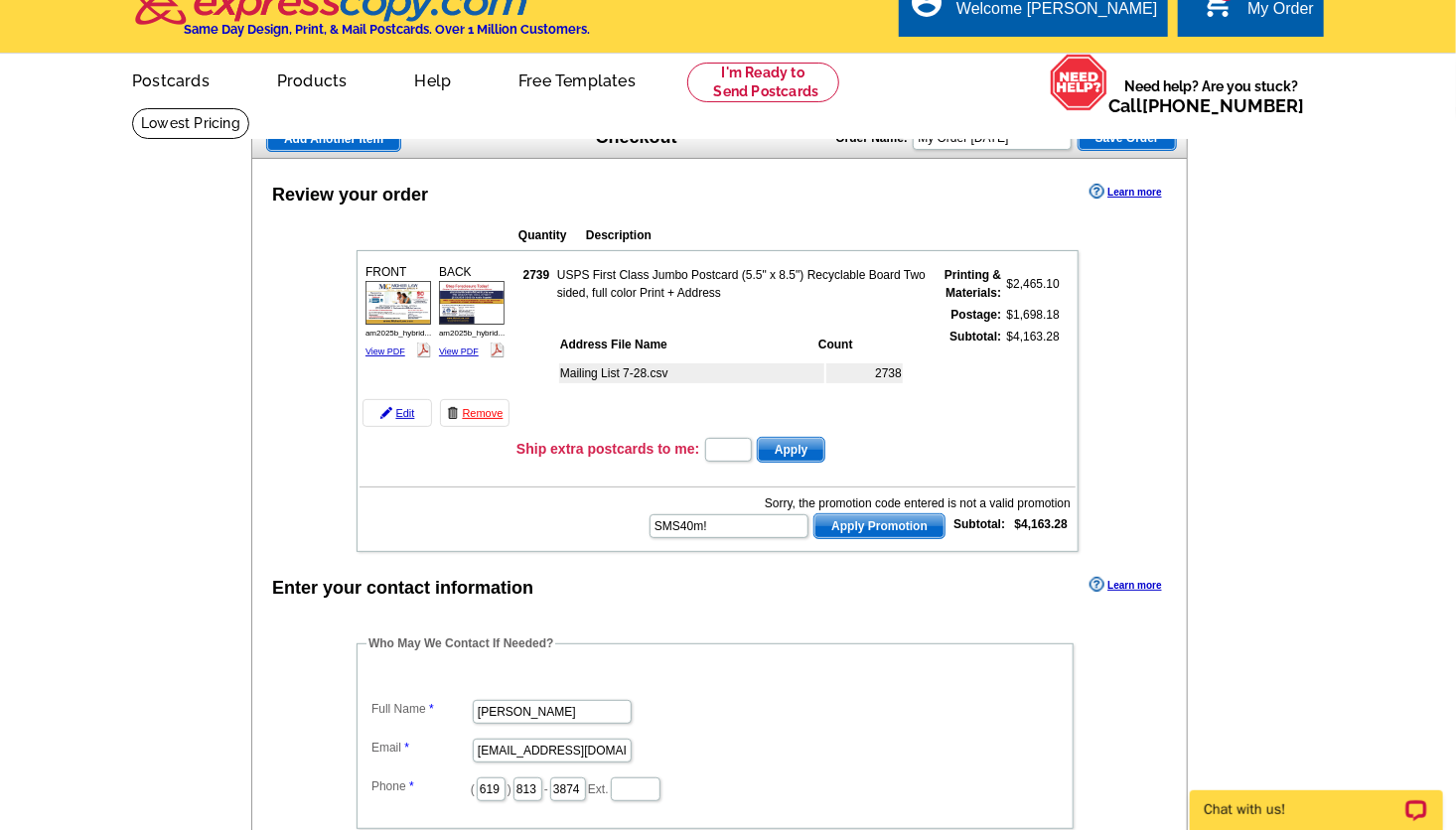 click on "Apply Promotion" at bounding box center [879, 526] 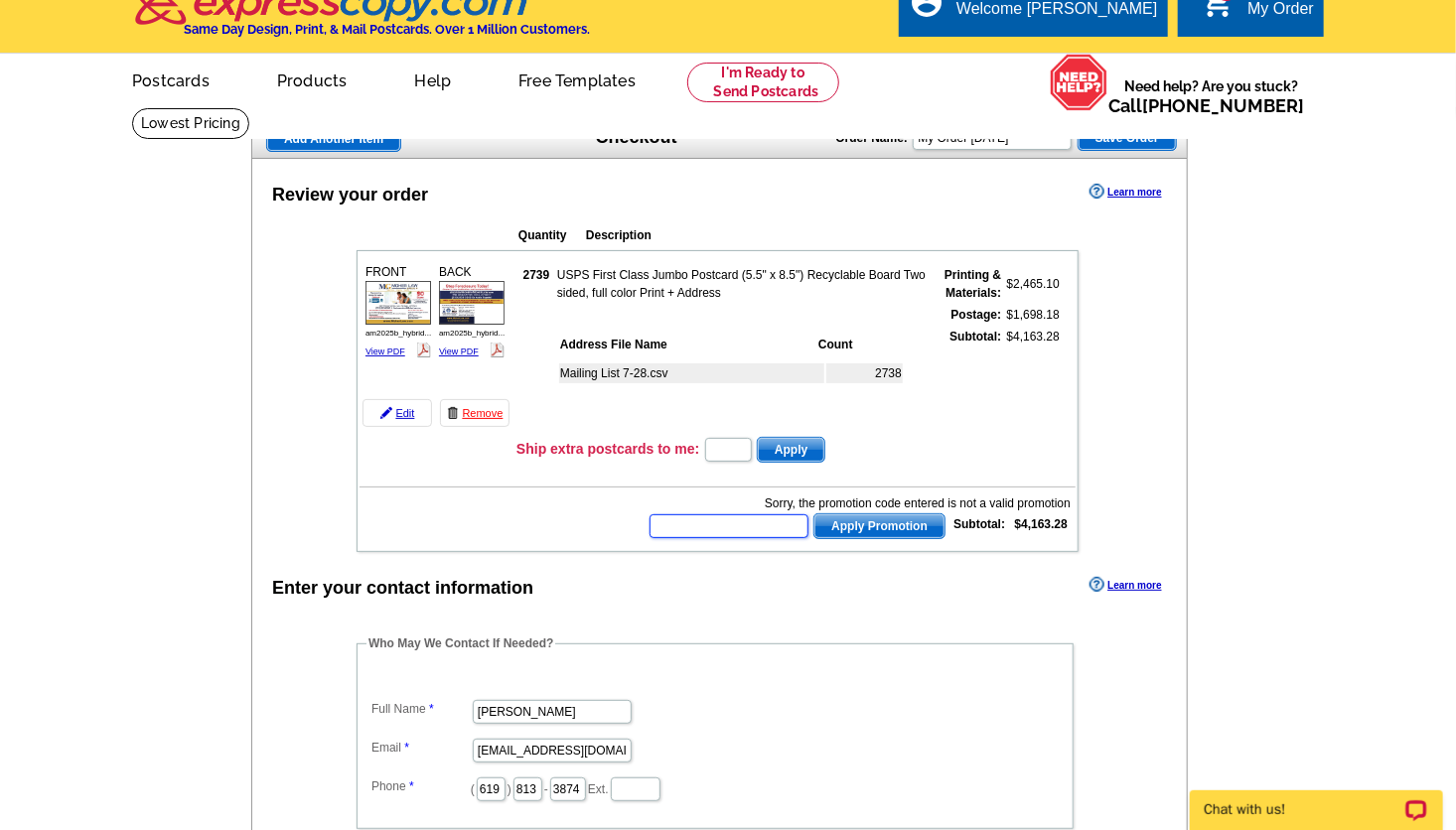 click at bounding box center (729, 526) 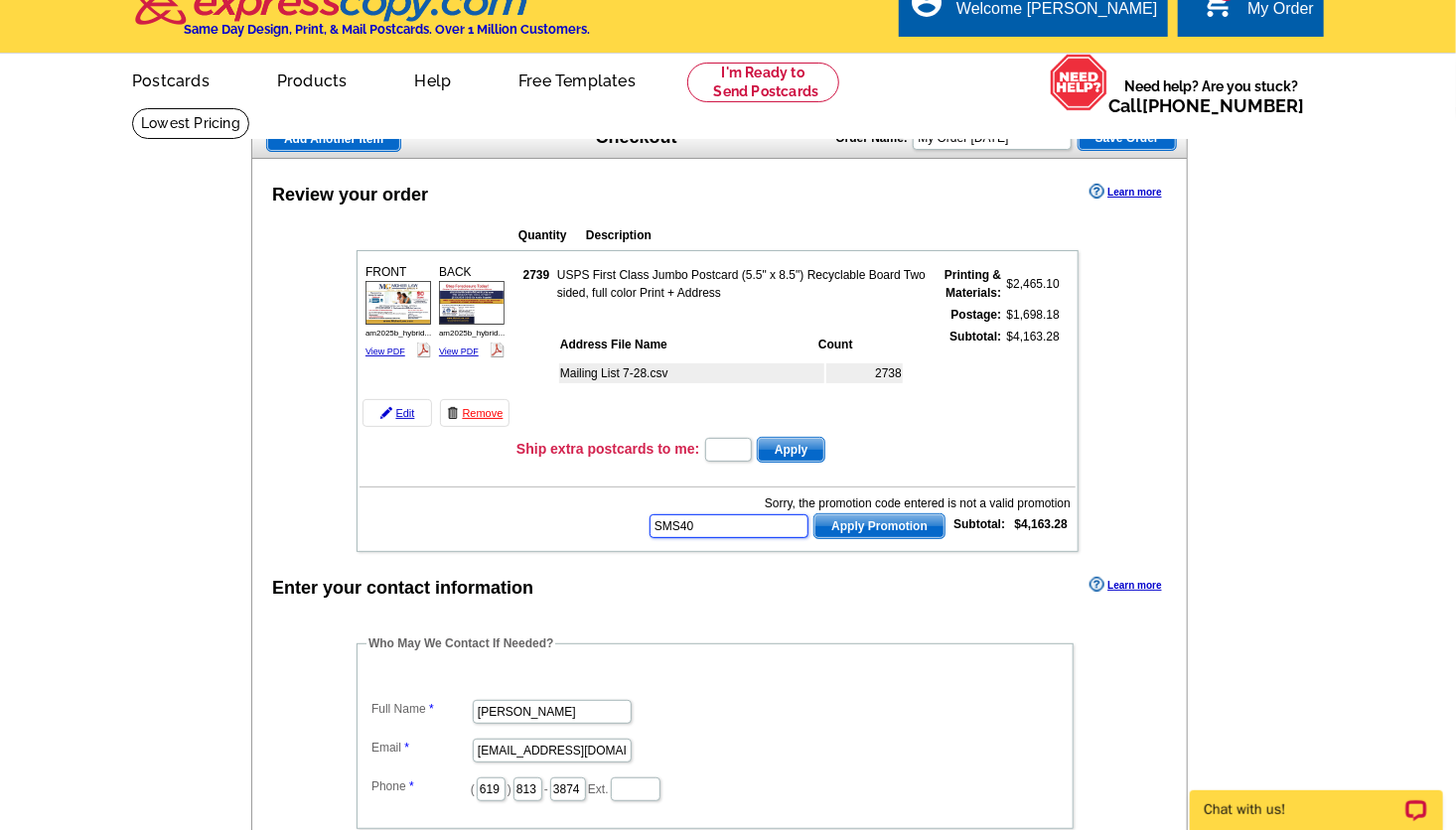type on "SMS40" 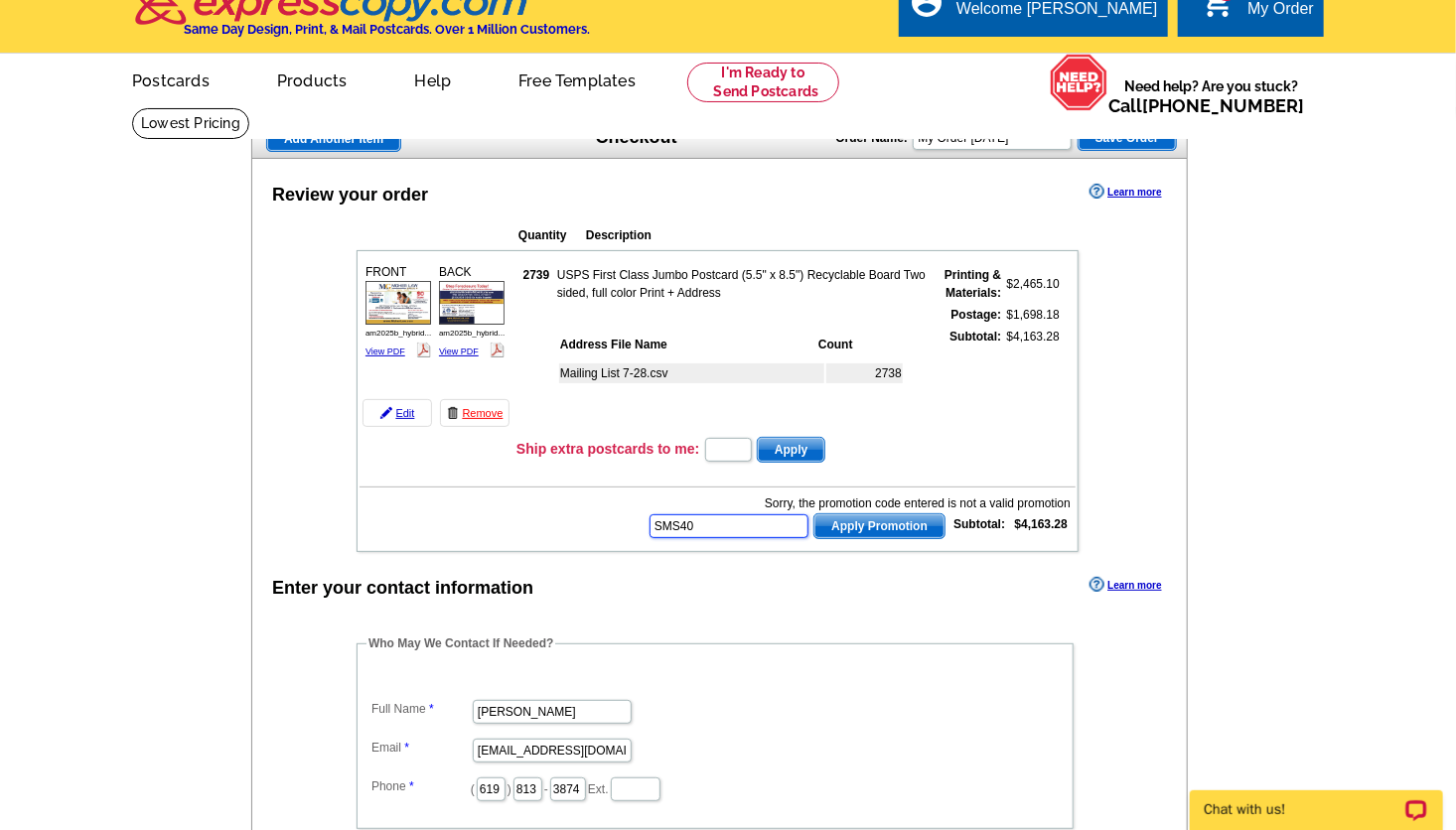 click on "Apply Promotion" at bounding box center [879, 526] 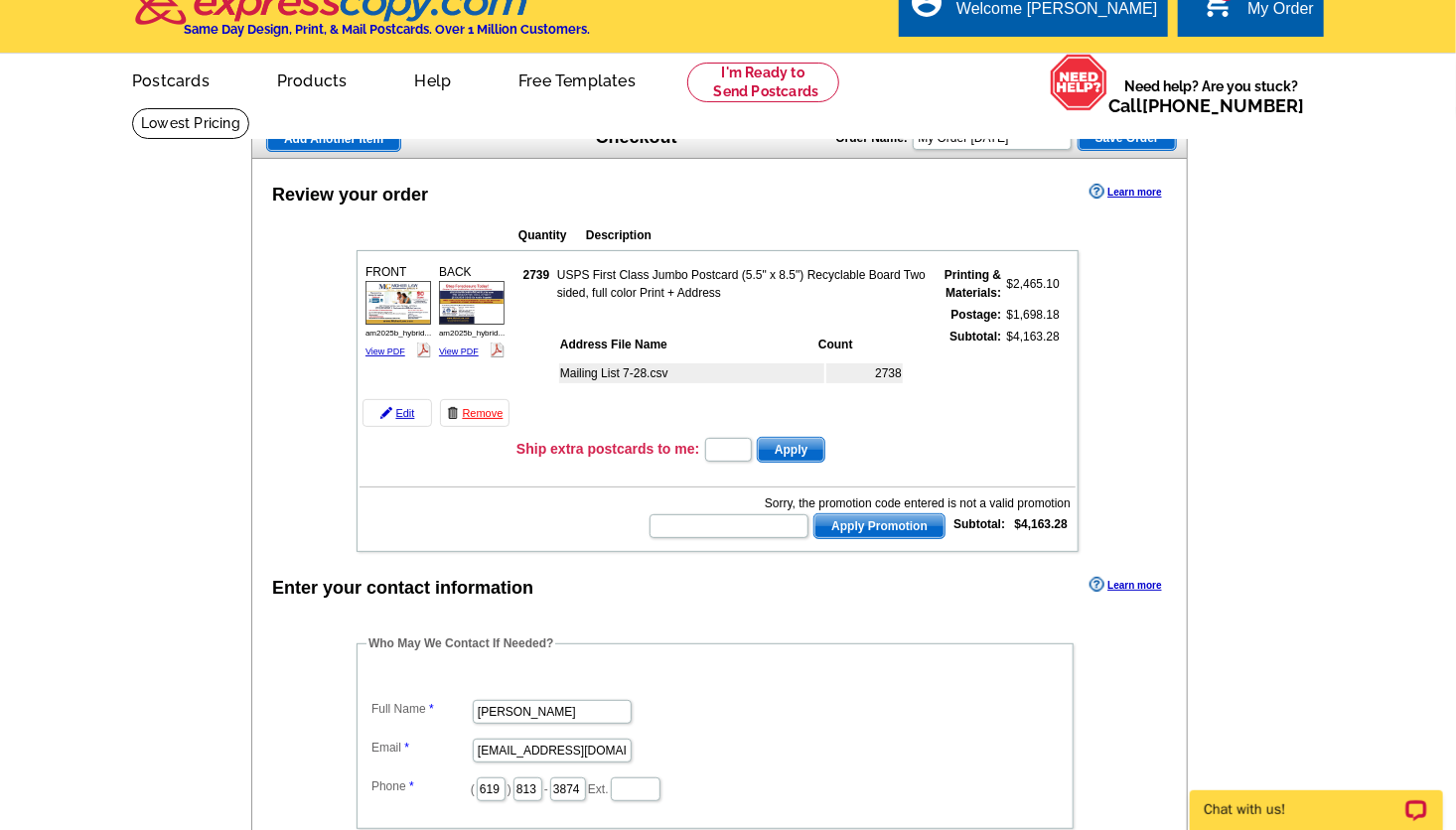 click on "Sorry, the promotion code entered is not a valid promotion" at bounding box center [859, 503] 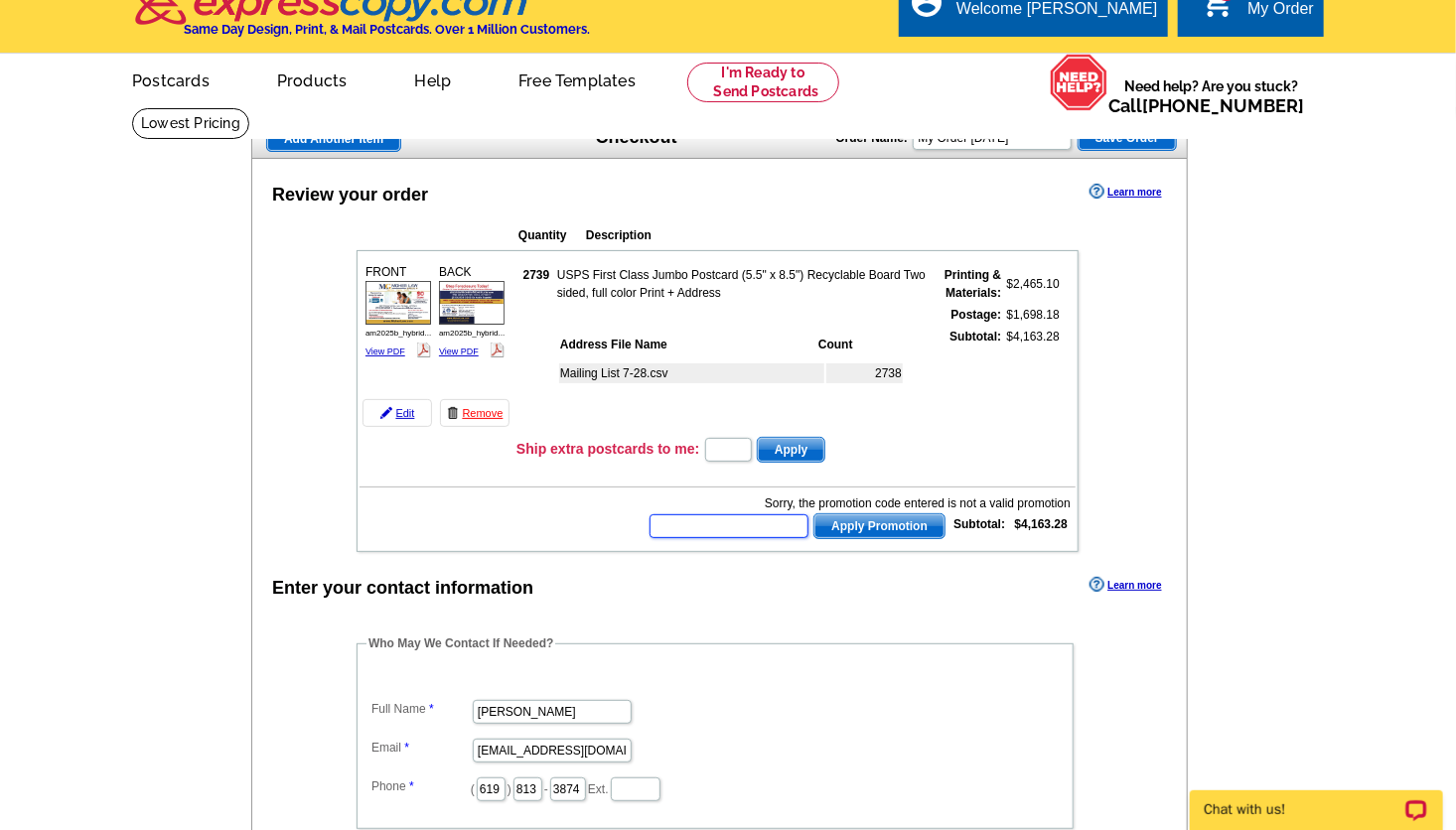 click at bounding box center [729, 526] 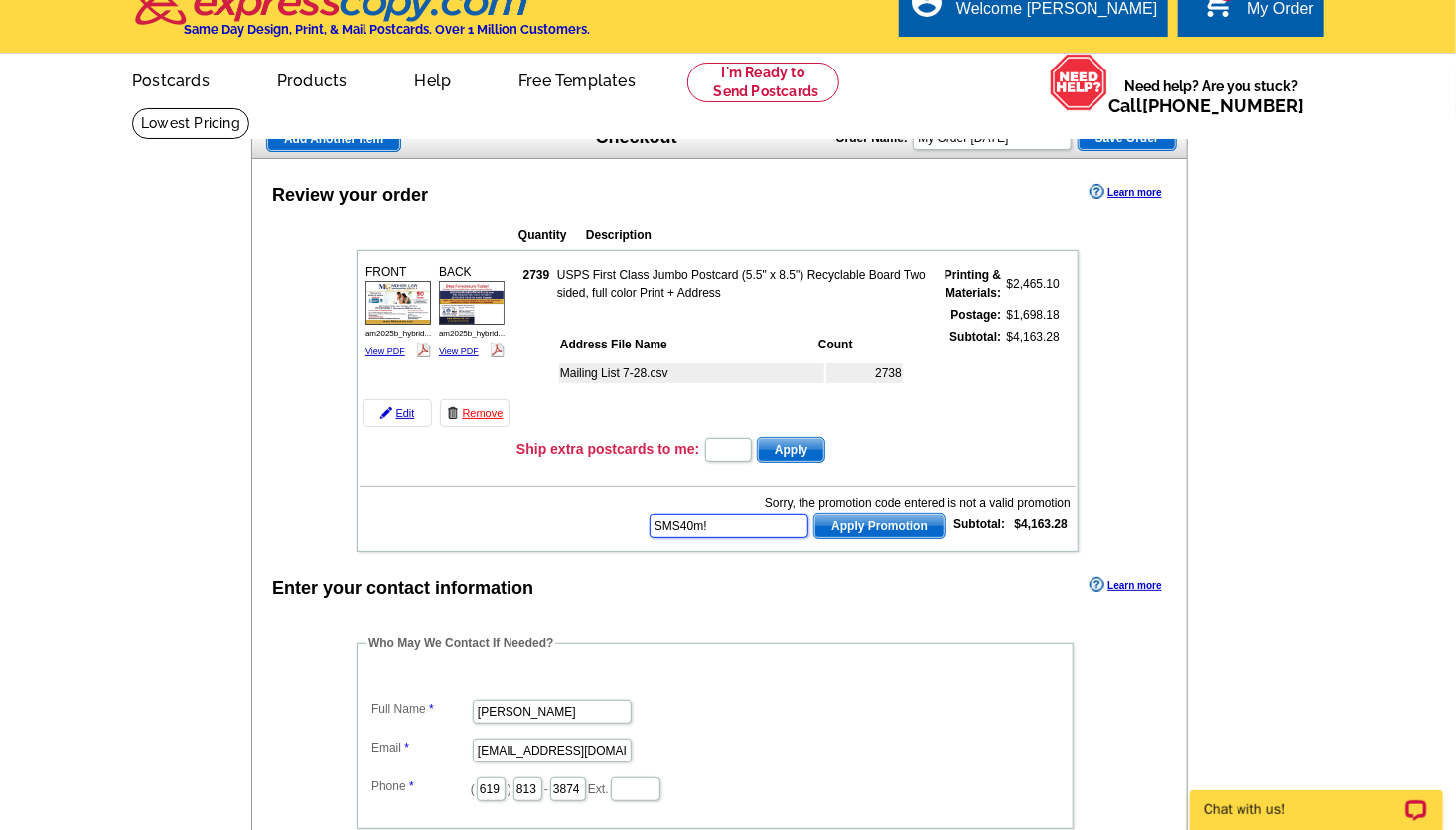 type on "SMS40m!" 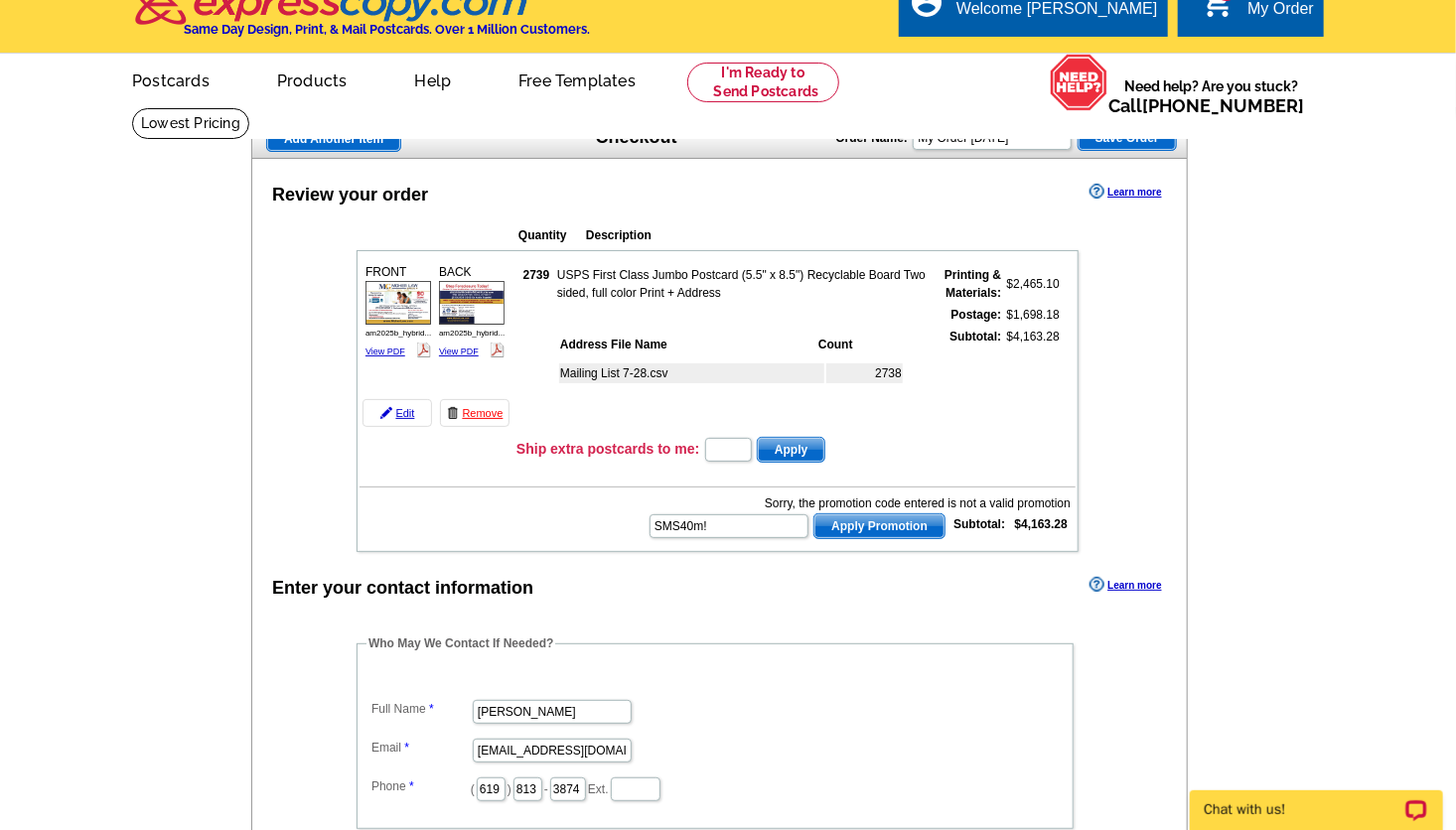 click on "Apply Promotion" at bounding box center [879, 526] 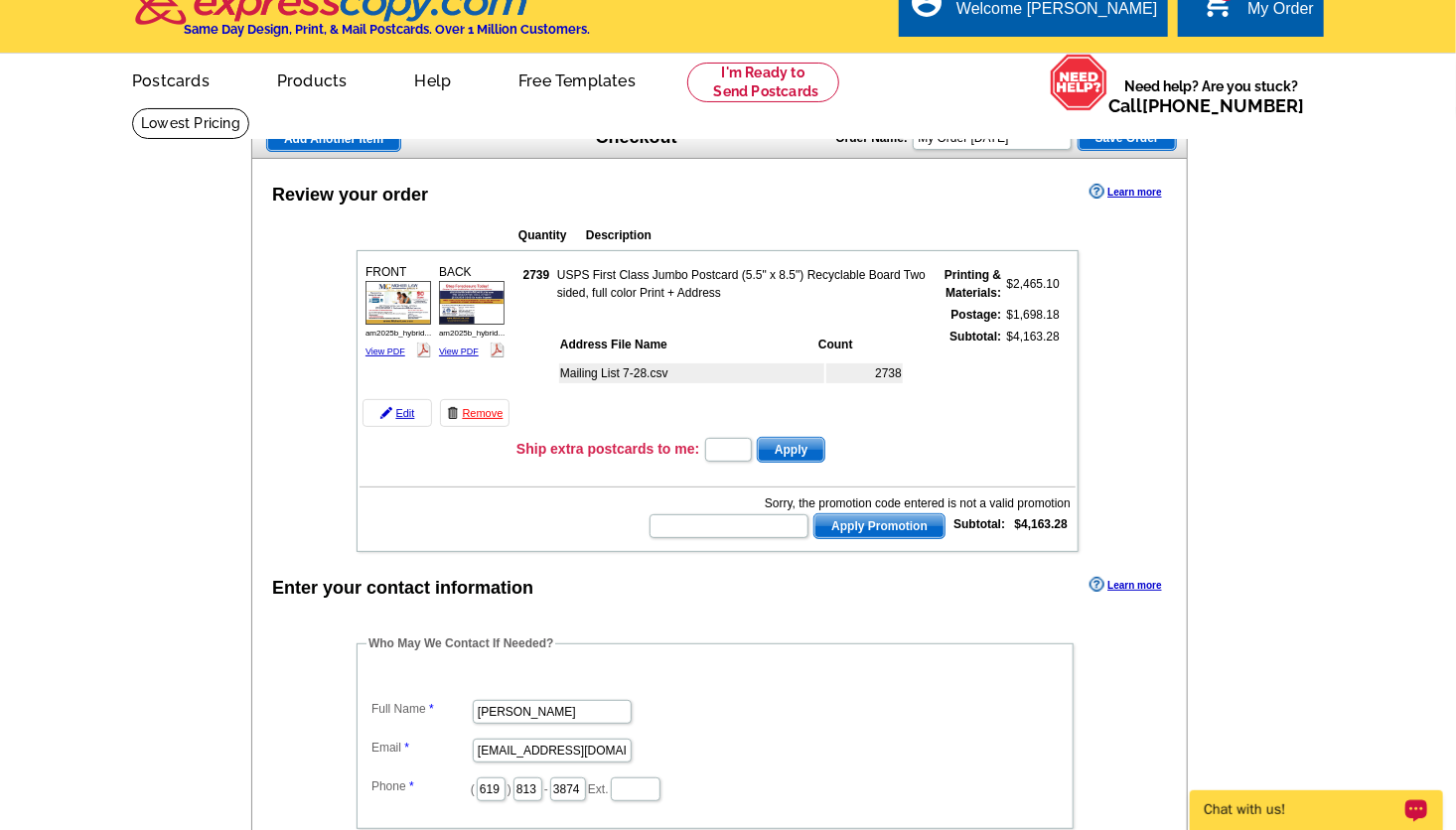 click on "Chat with us!" at bounding box center (1302, 809) 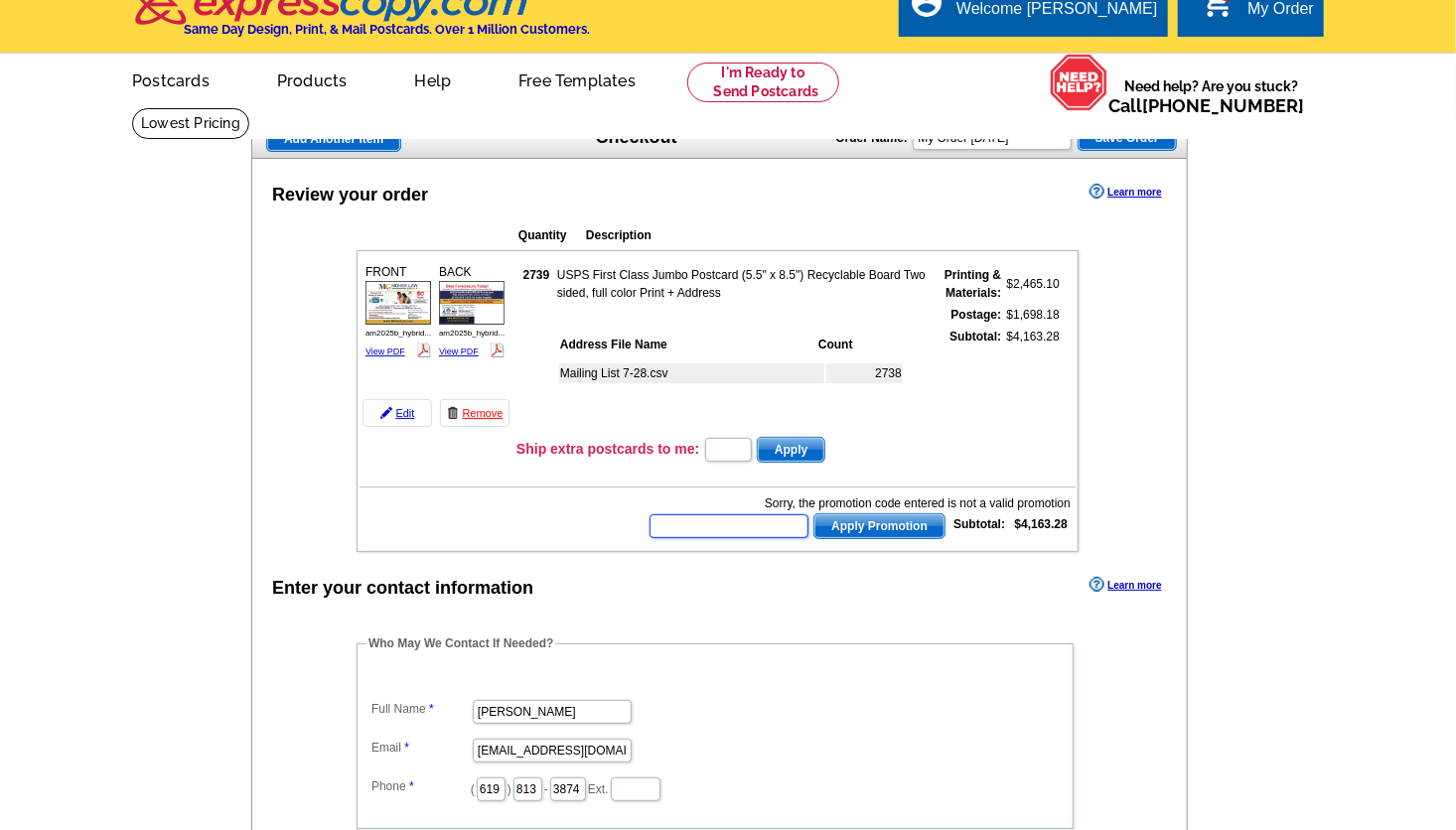 click at bounding box center (729, 526) 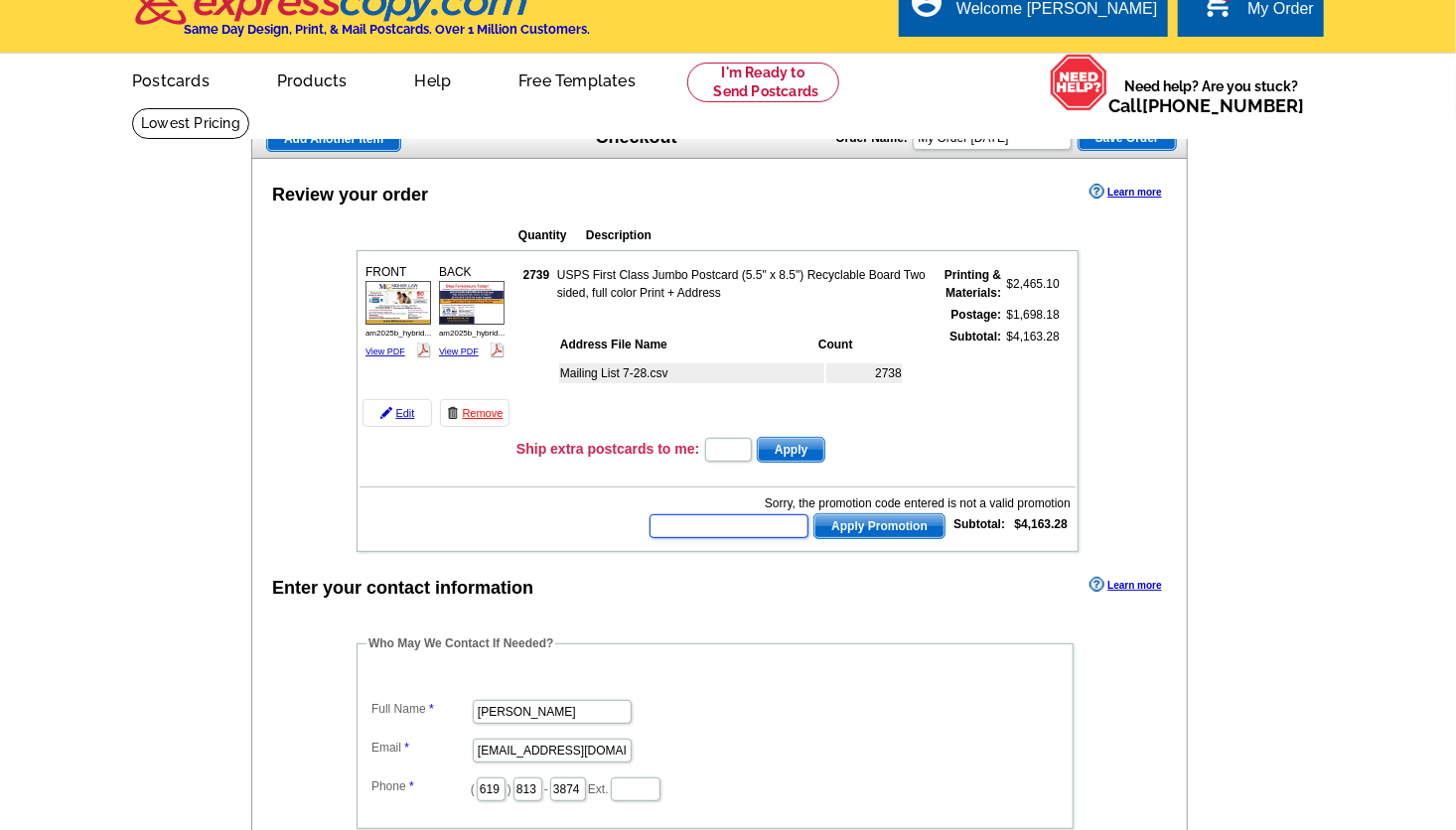 click at bounding box center [729, 526] 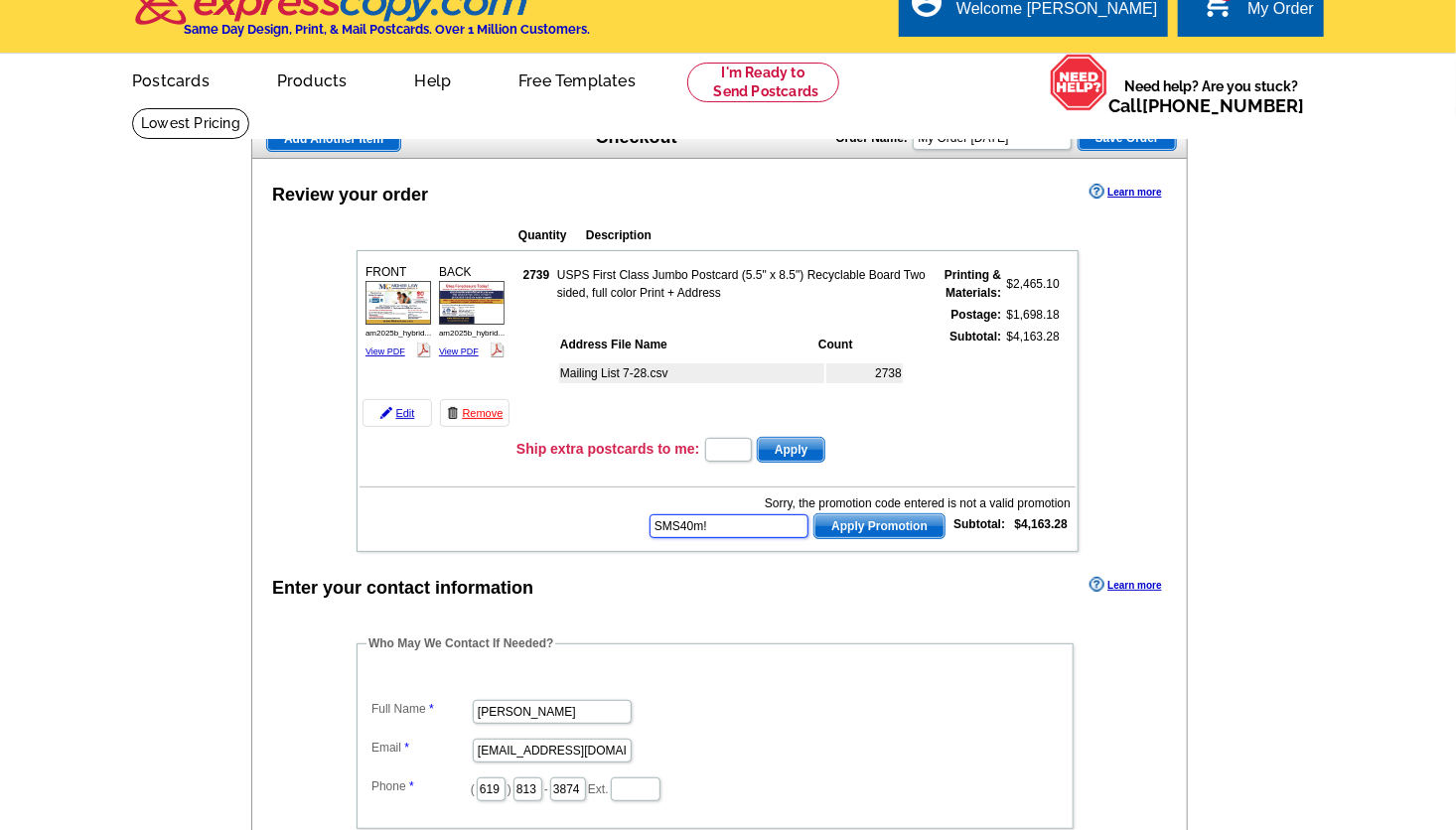 type on "SMS40m!" 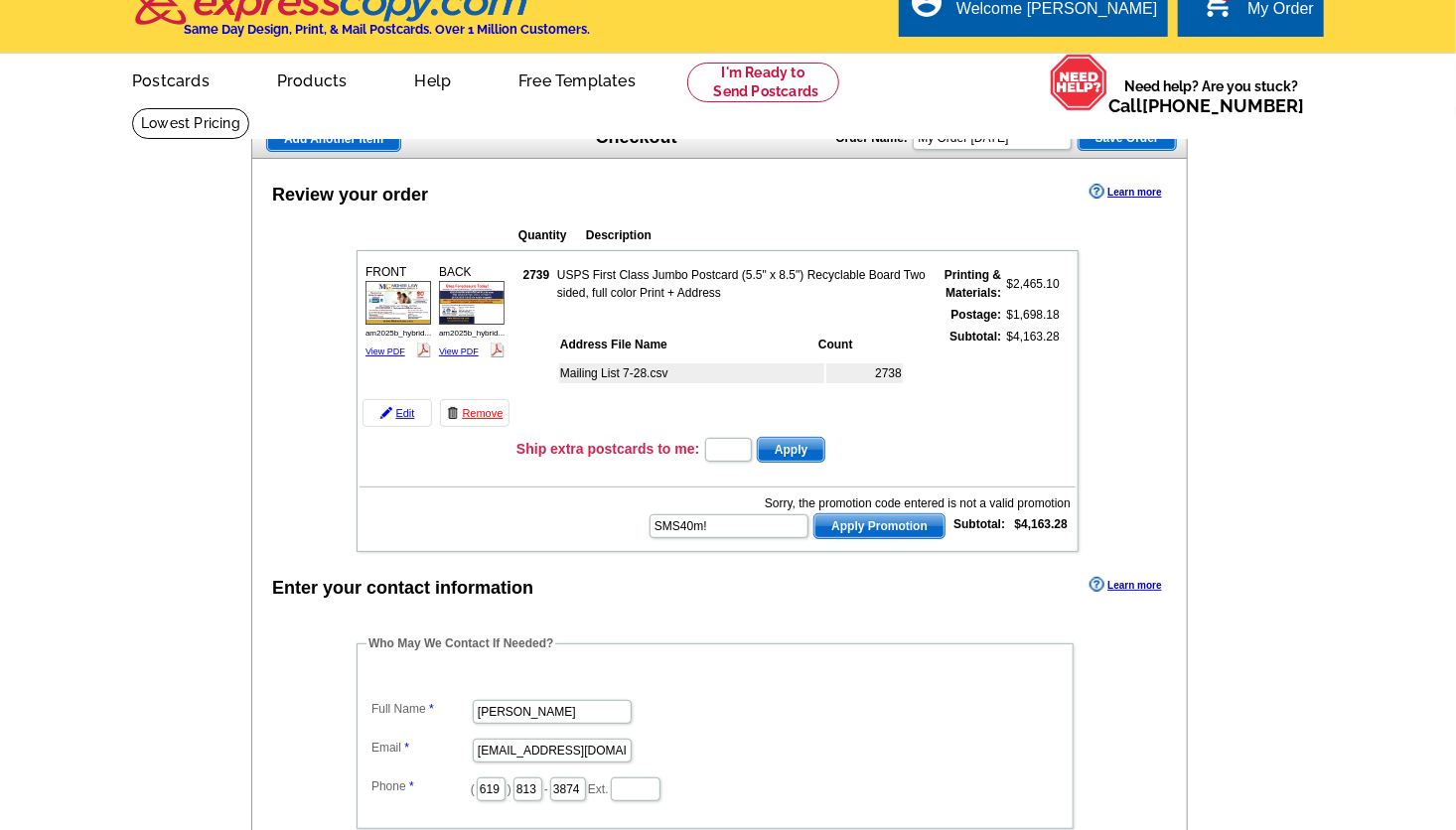click on "Apply Promotion" at bounding box center [879, 526] 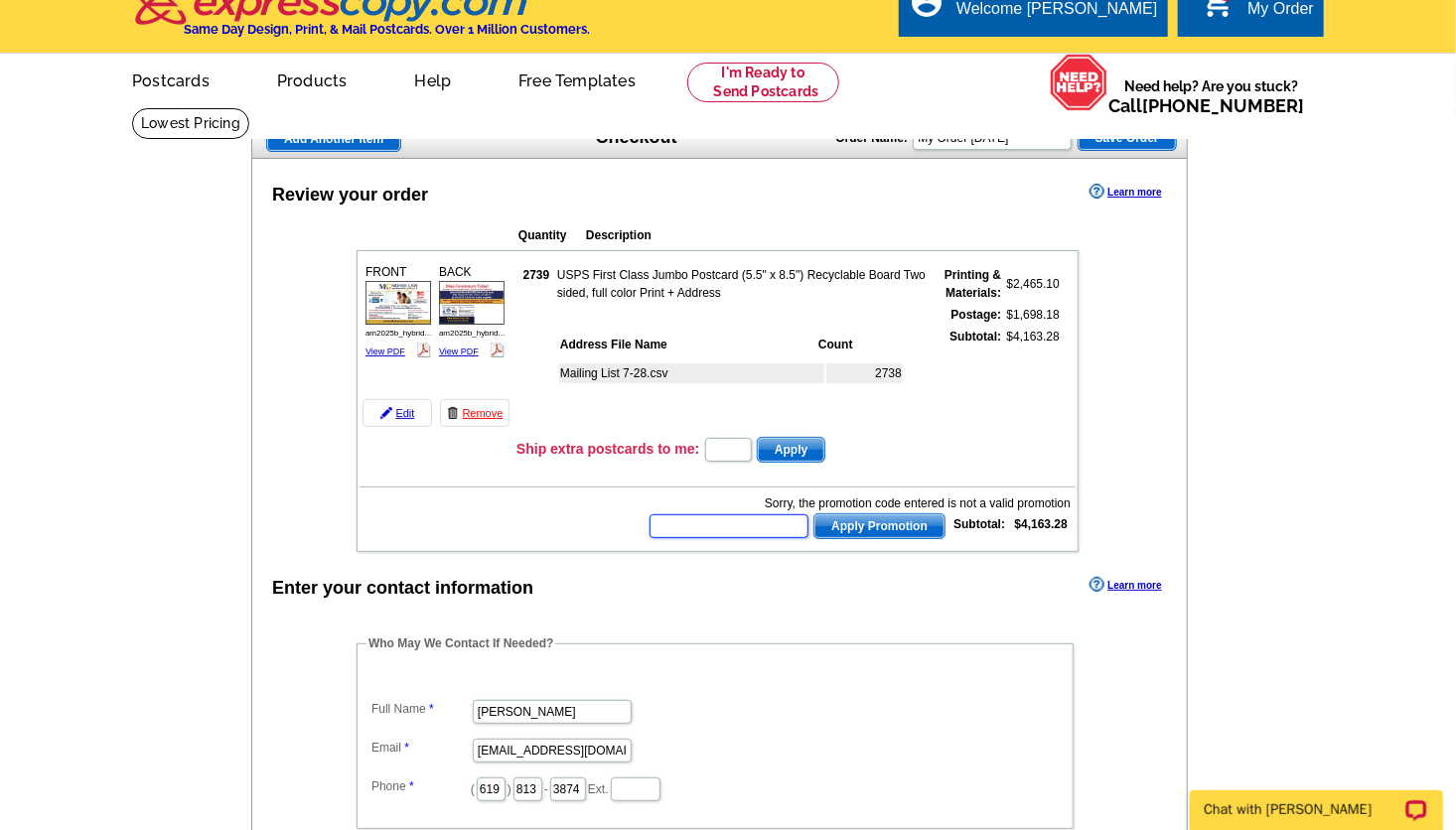 click at bounding box center [729, 526] 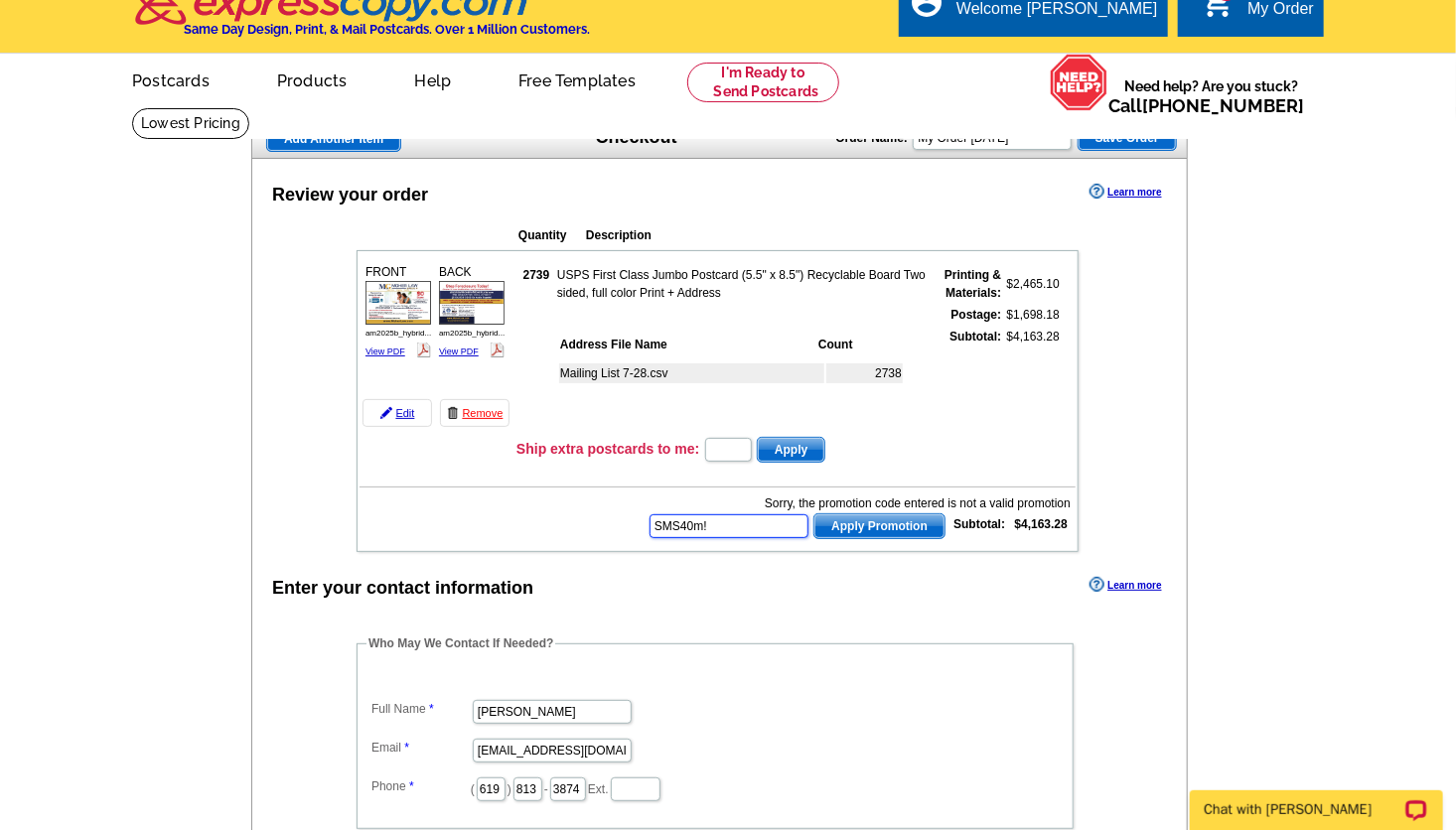 type on "SMS40m!" 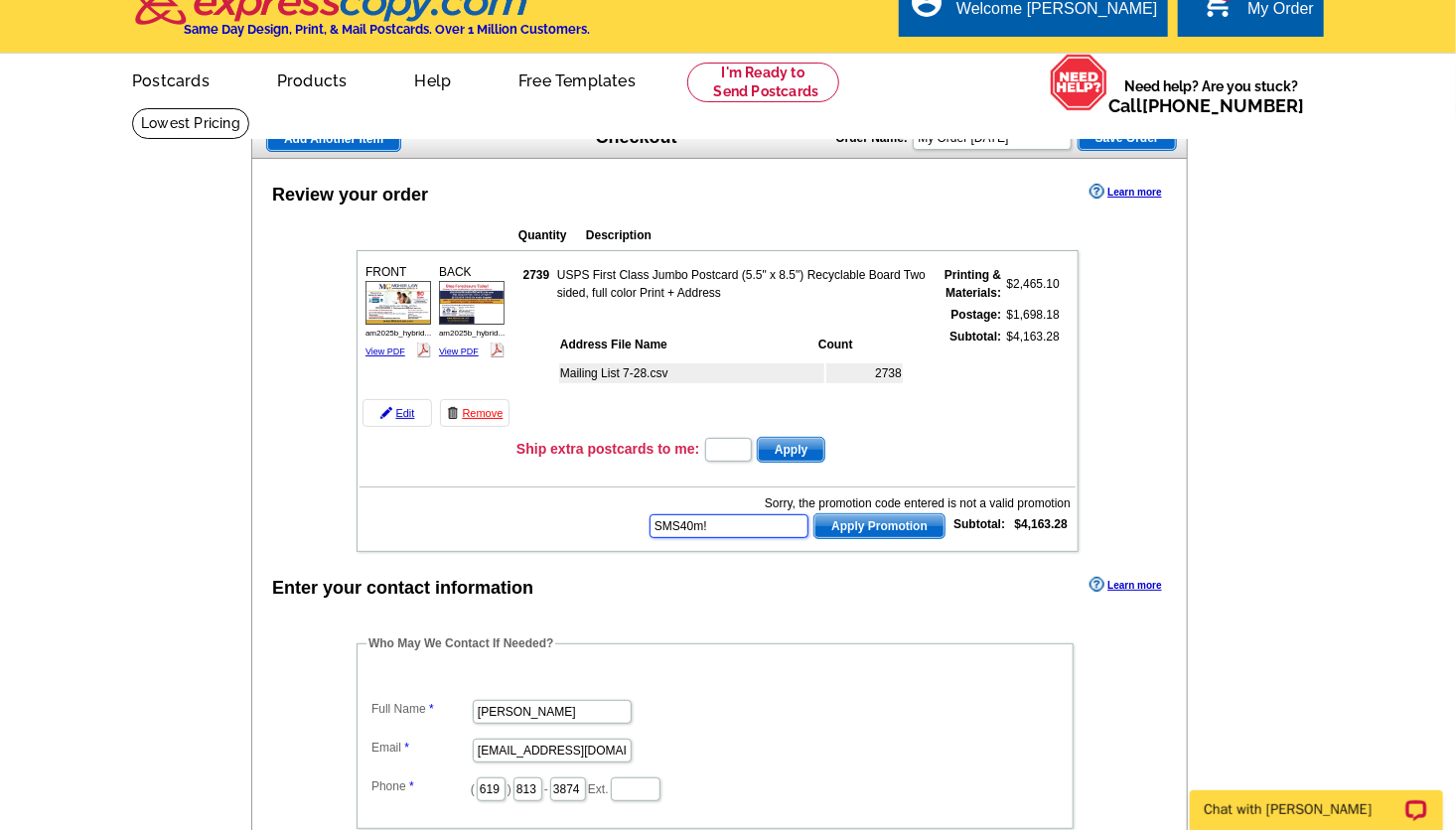 click on "Apply Promotion" at bounding box center [879, 526] 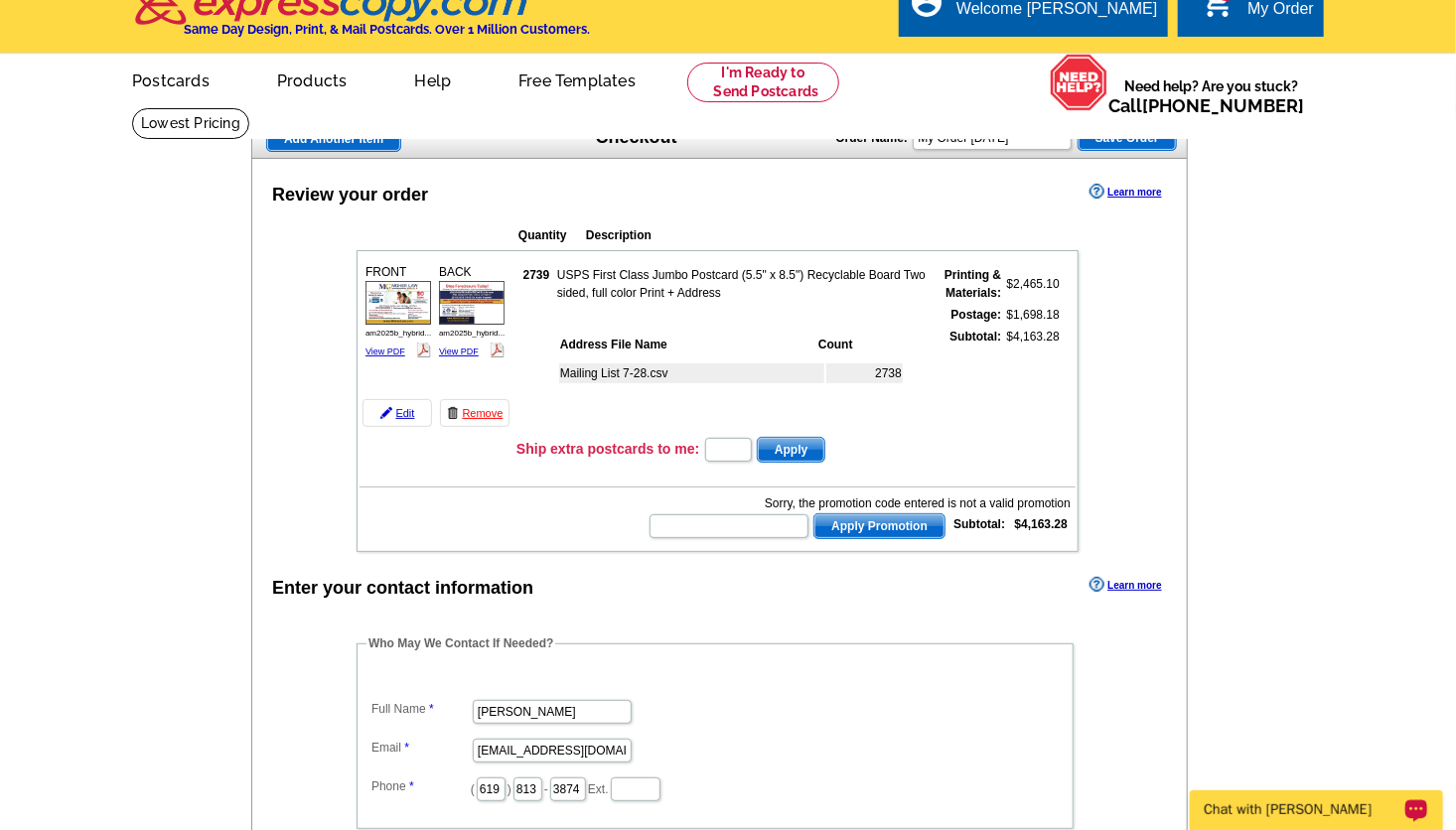 click on "Chat with [PERSON_NAME]" at bounding box center [1302, 809] 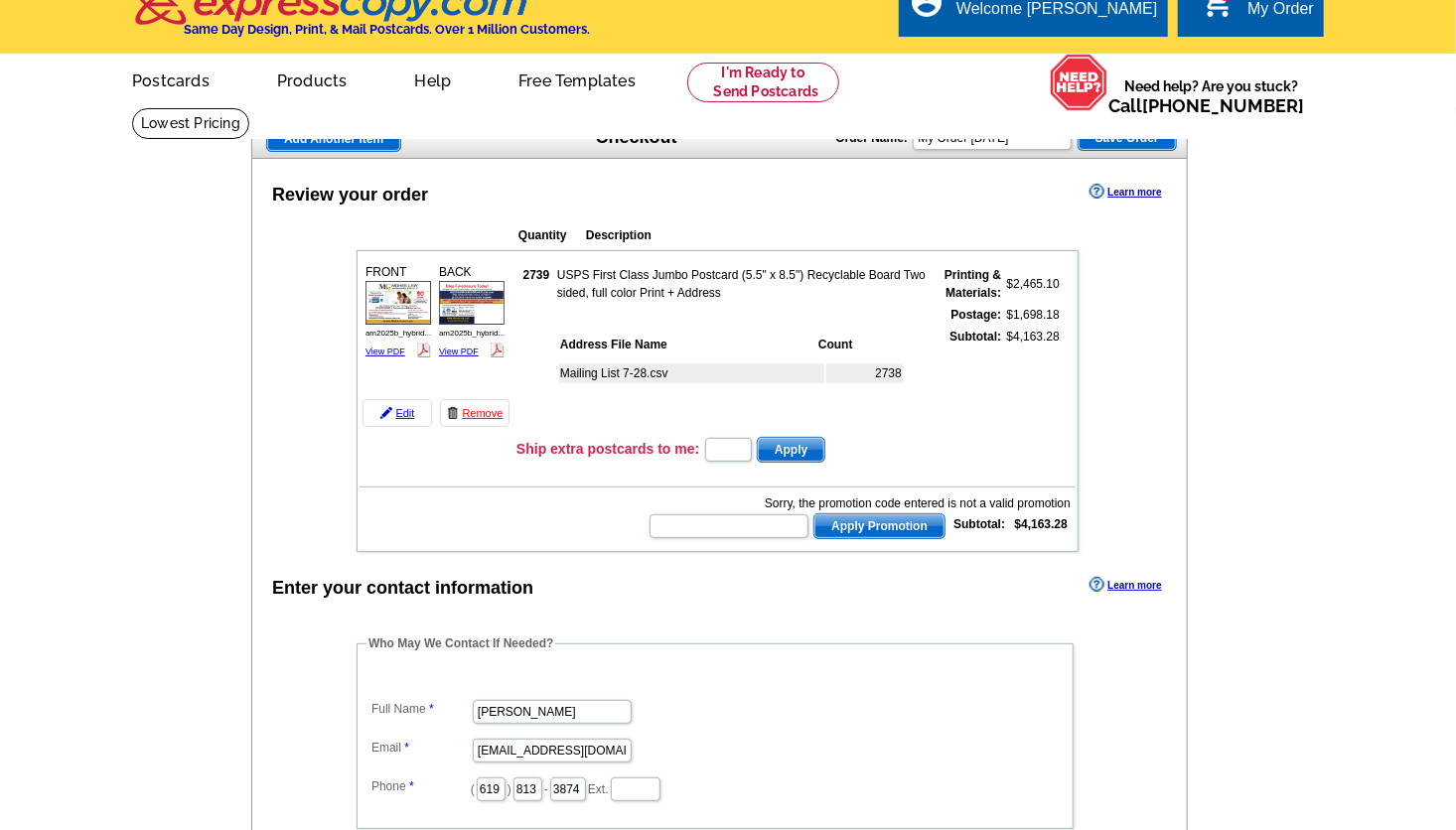 scroll, scrollTop: 751, scrollLeft: 0, axis: vertical 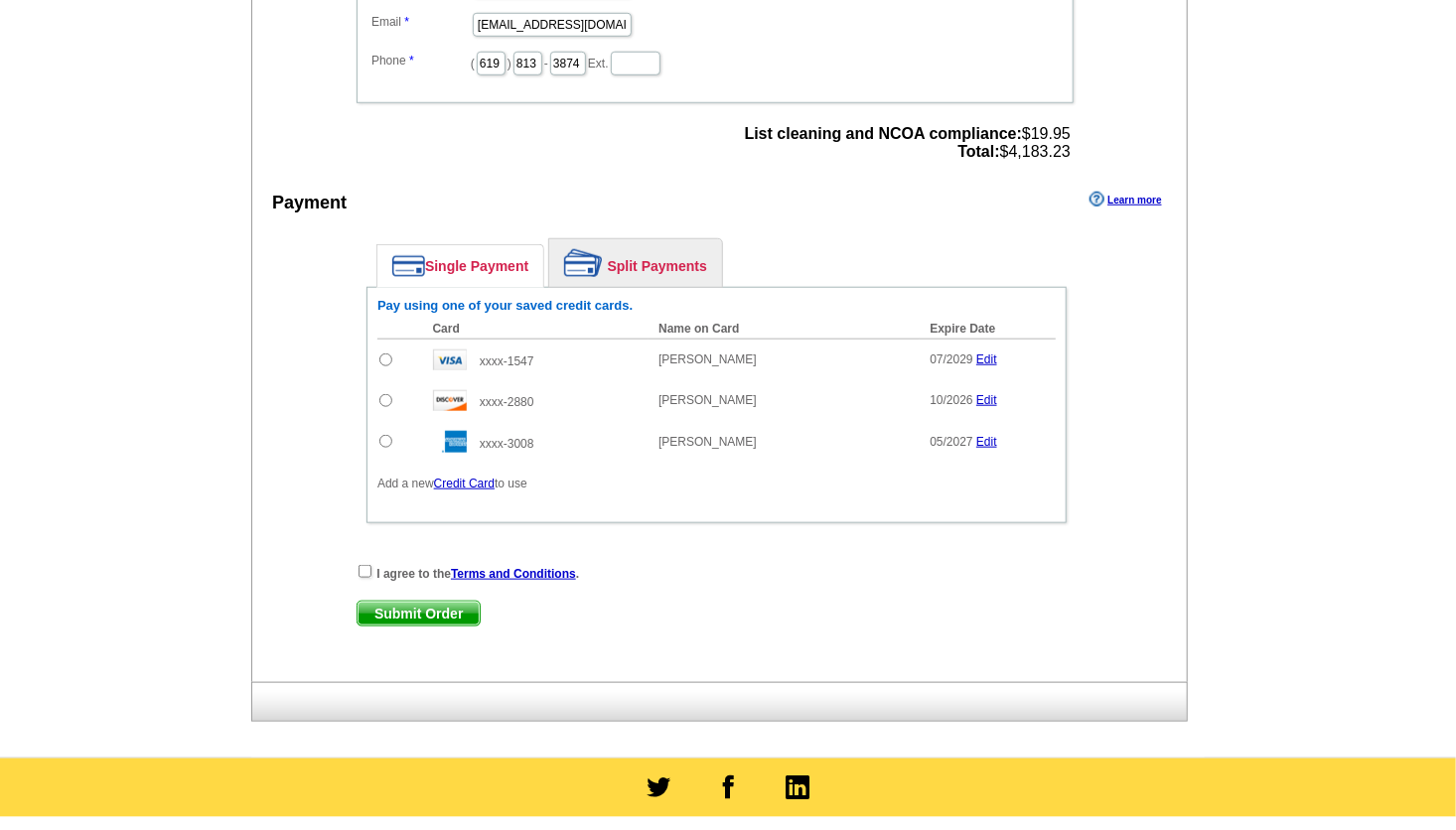 click at bounding box center (385, 400) 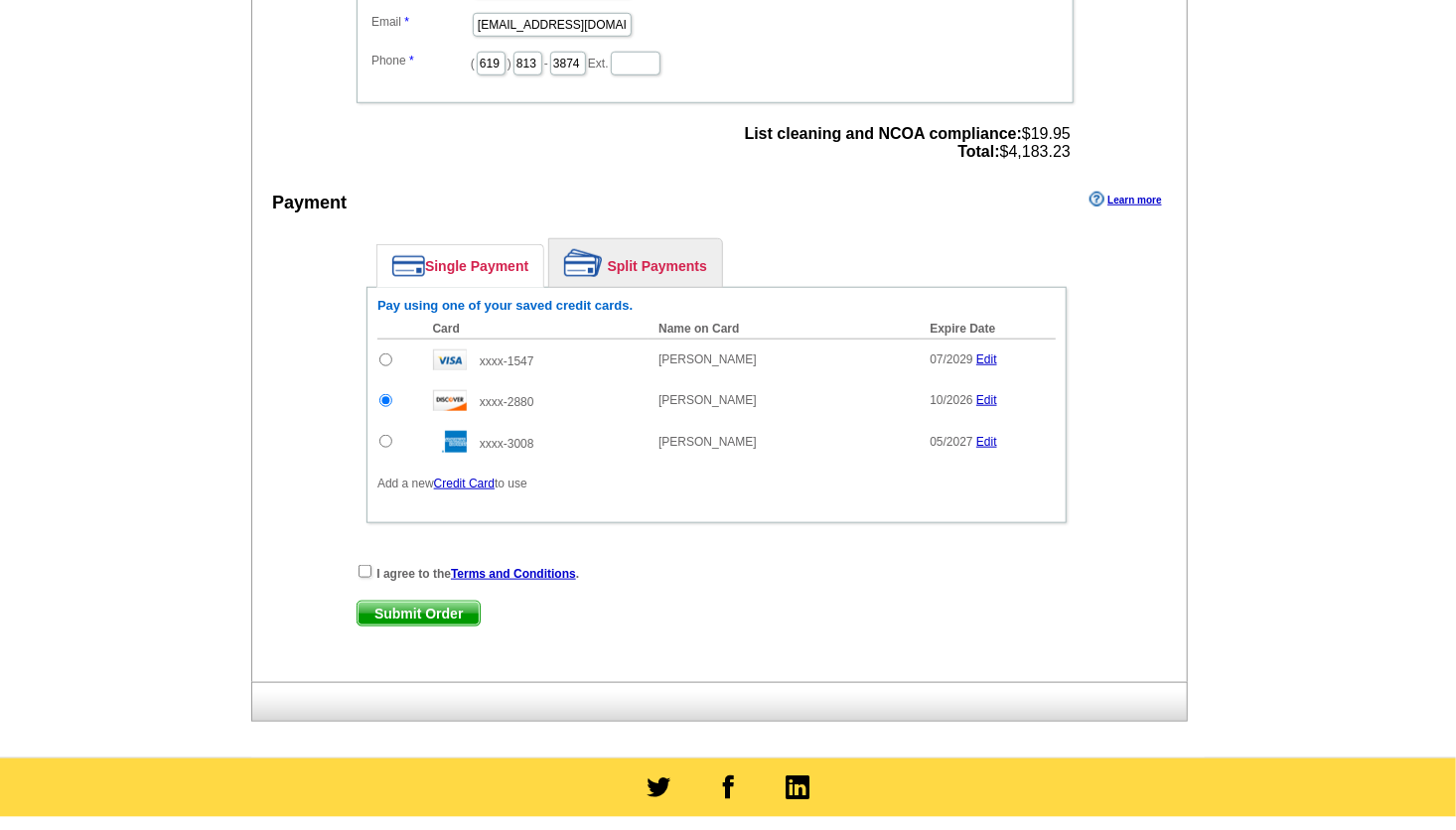 scroll, scrollTop: 25, scrollLeft: 0, axis: vertical 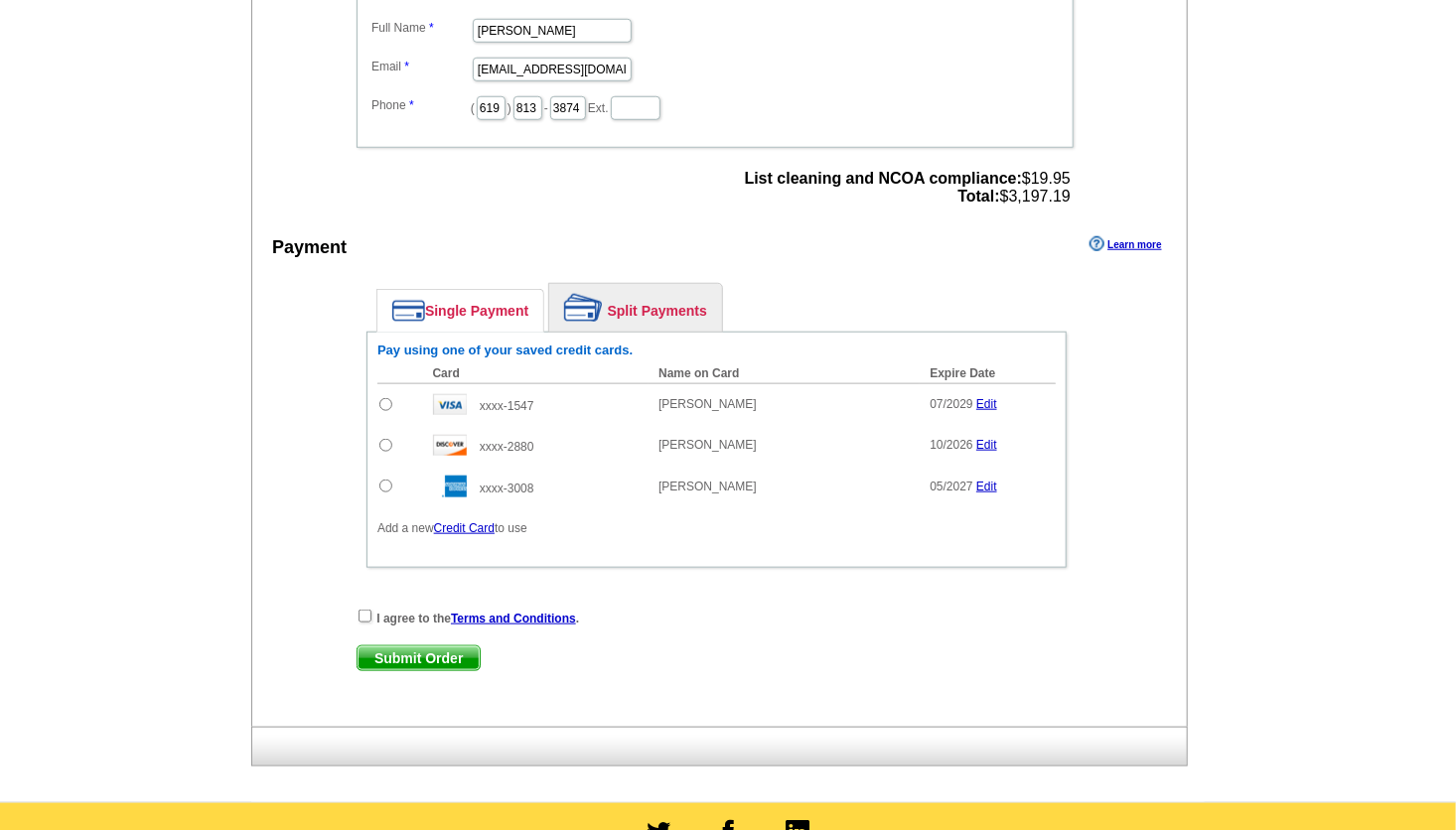 click at bounding box center (385, 445) 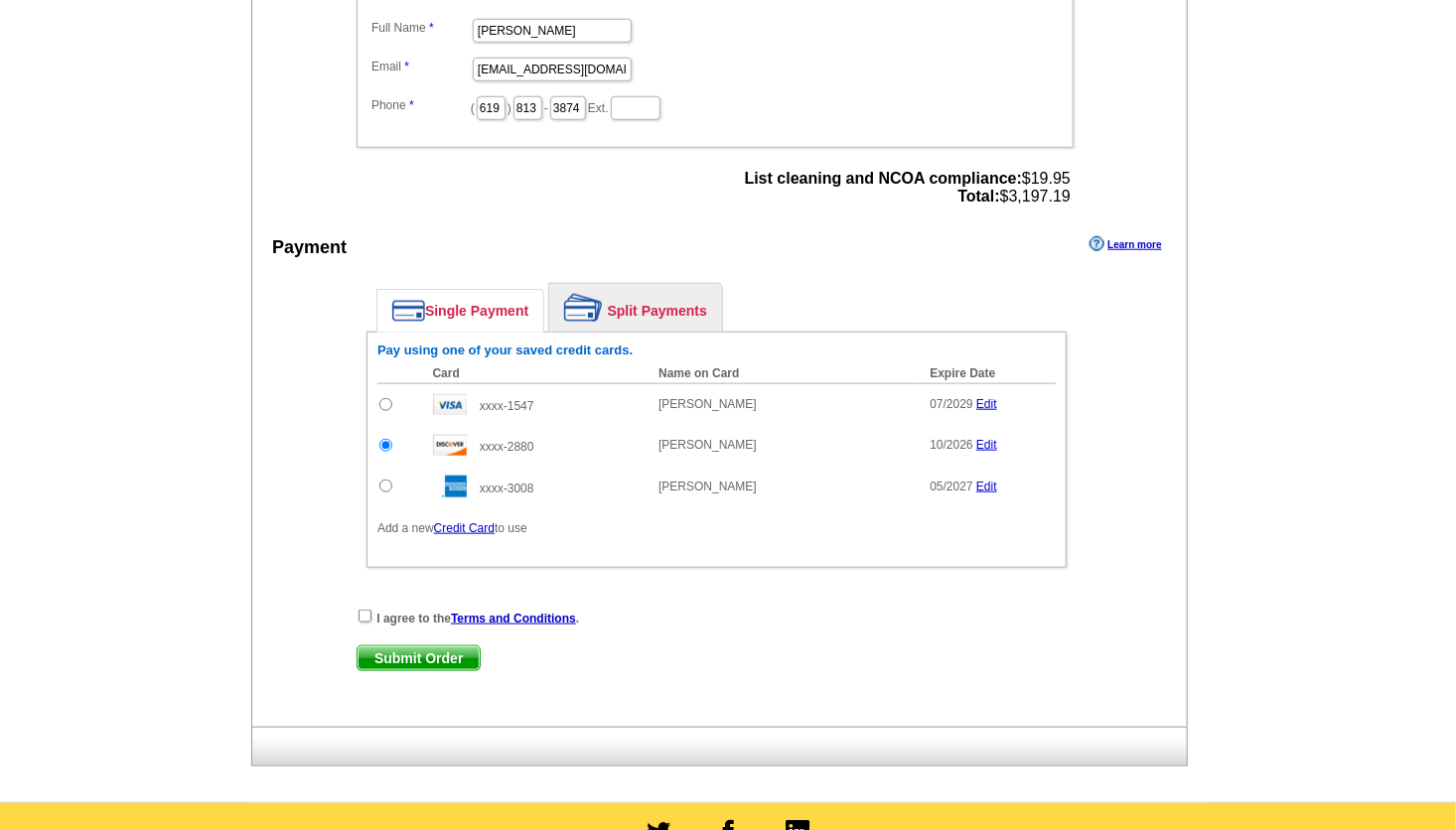 scroll, scrollTop: 0, scrollLeft: 0, axis: both 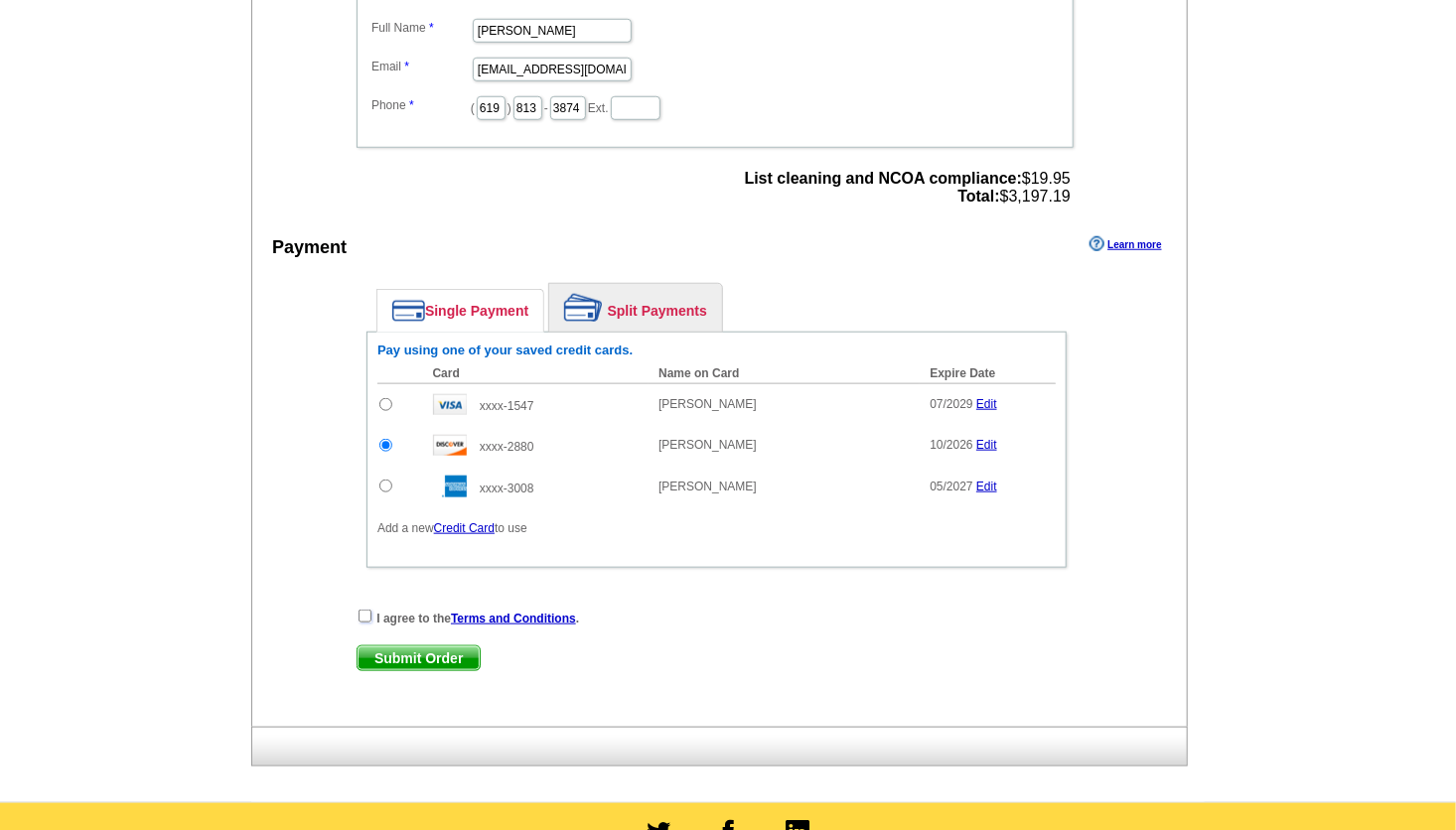 click at bounding box center [364, 616] 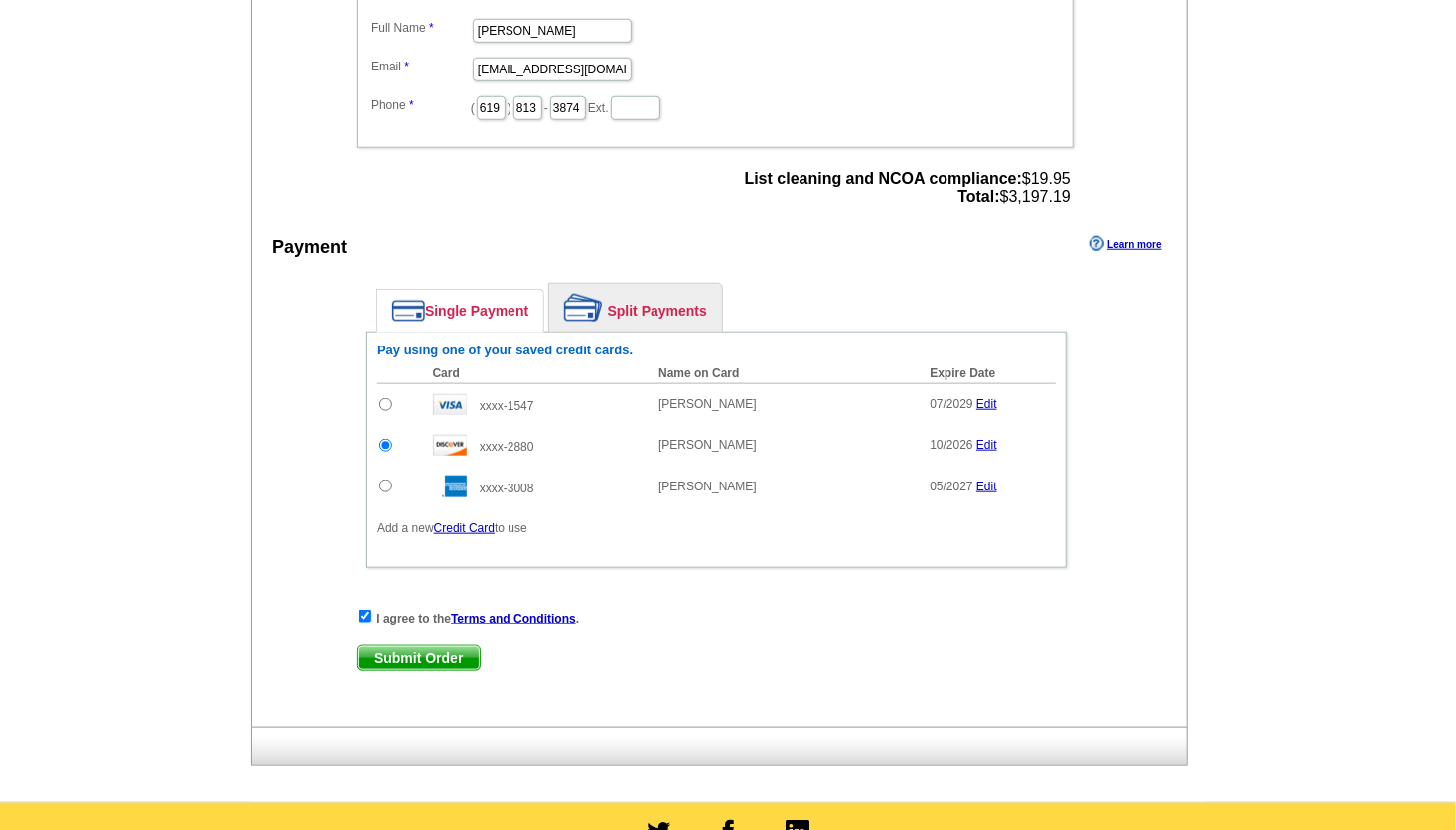 click on "Submit Order" at bounding box center (418, 658) 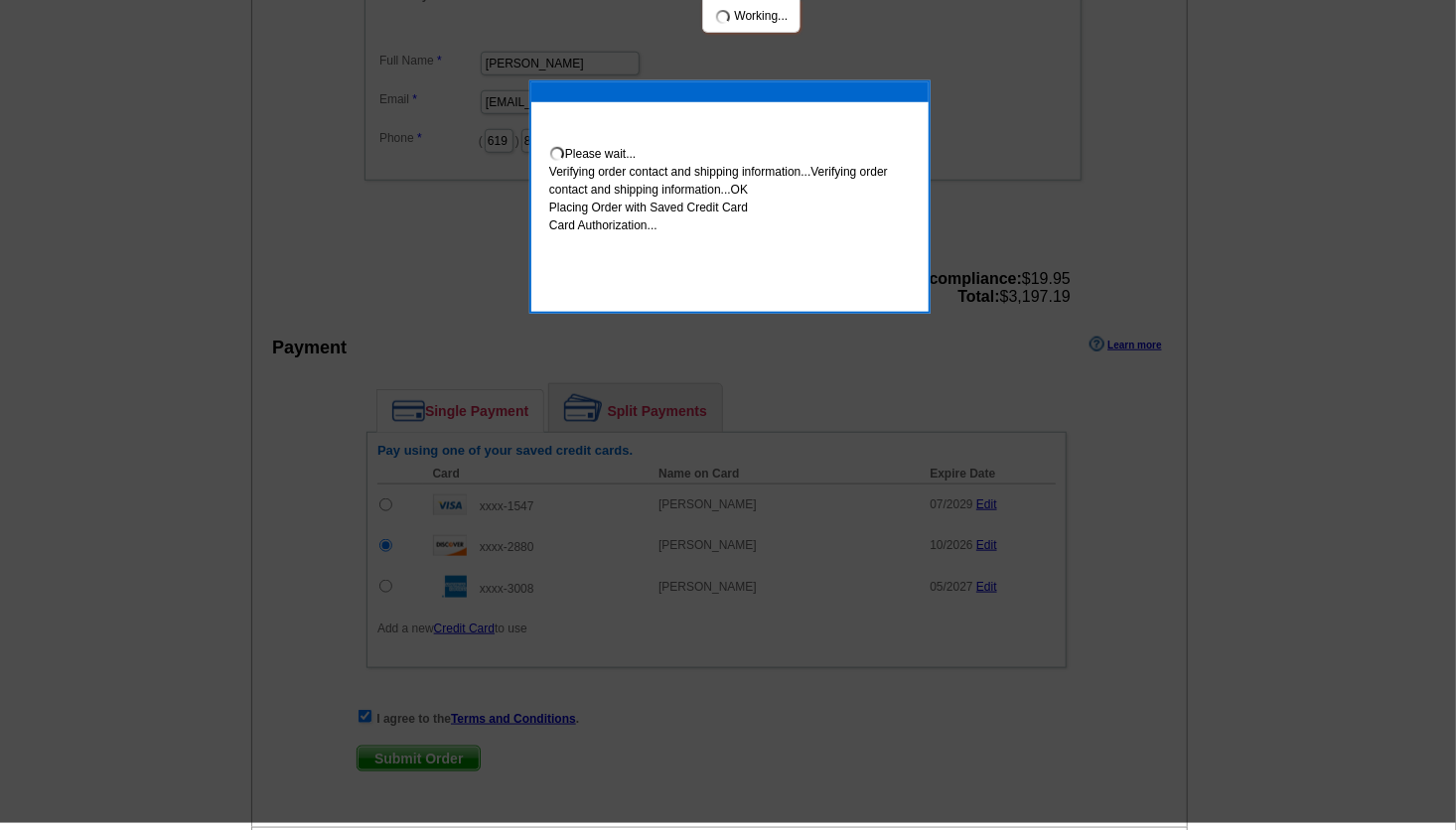 scroll, scrollTop: 744, scrollLeft: 0, axis: vertical 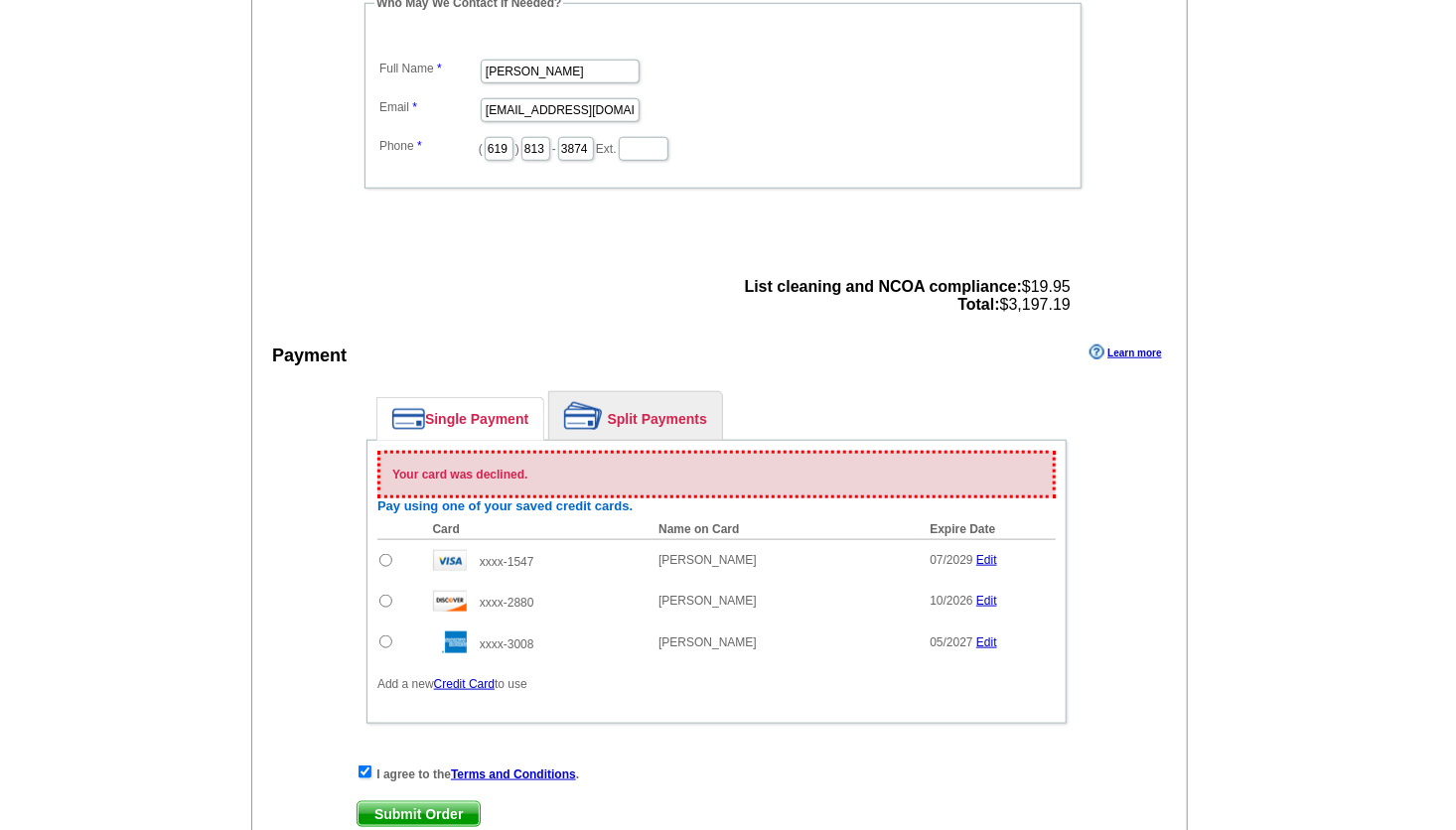 click at bounding box center [385, 601] 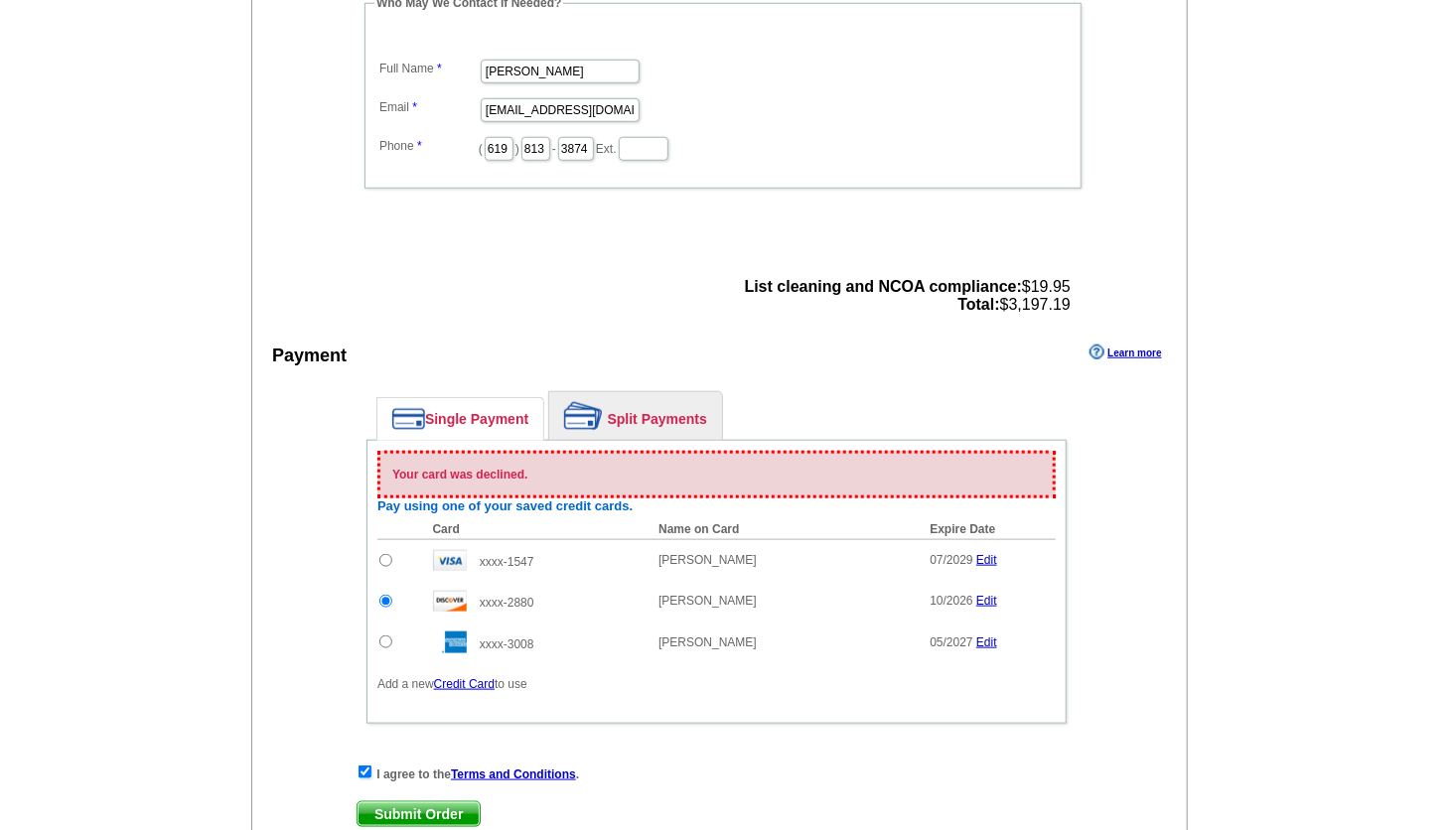 click on "Submit Order" at bounding box center (418, 814) 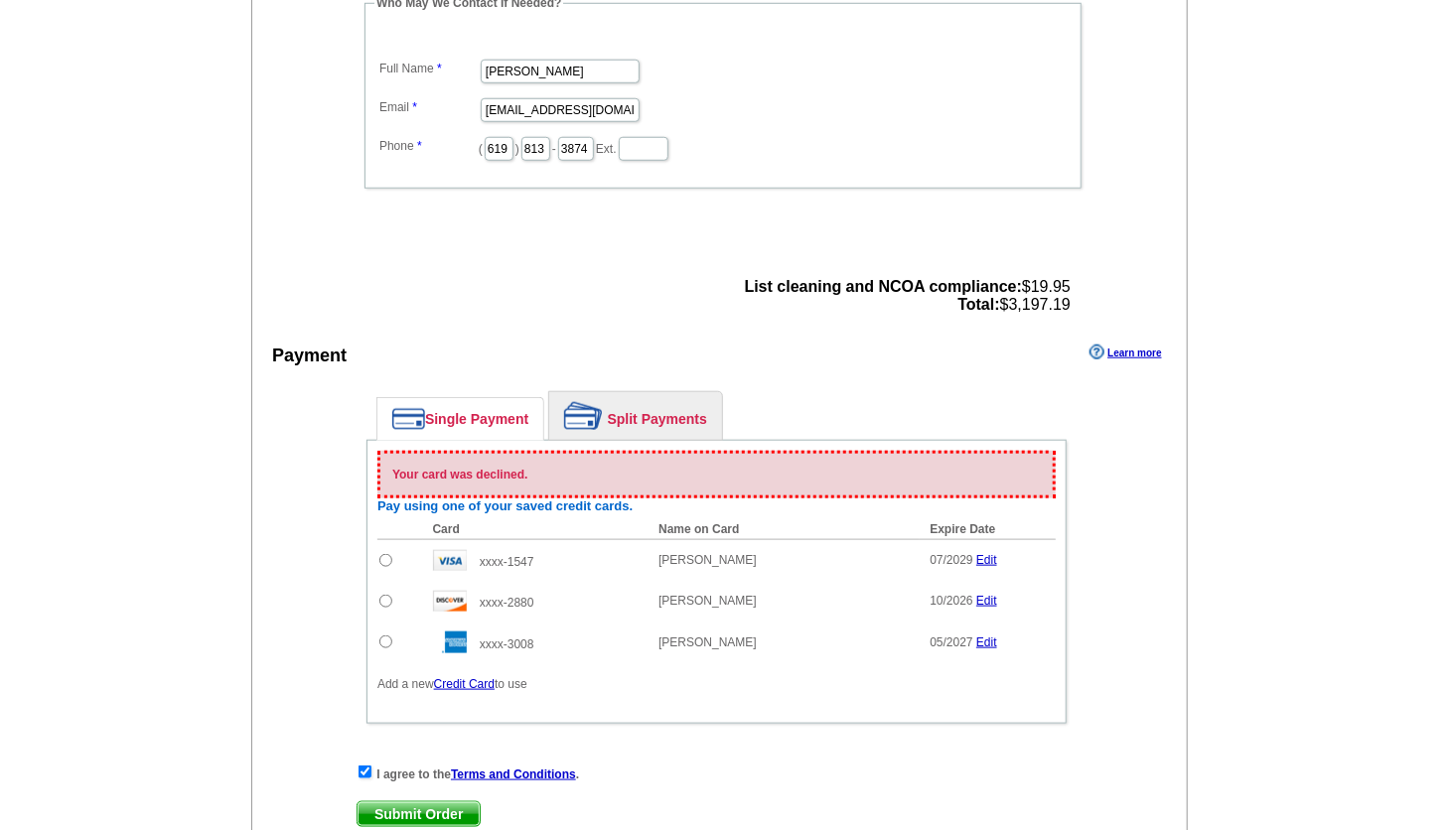 click on "Credit Card" at bounding box center [464, 684] 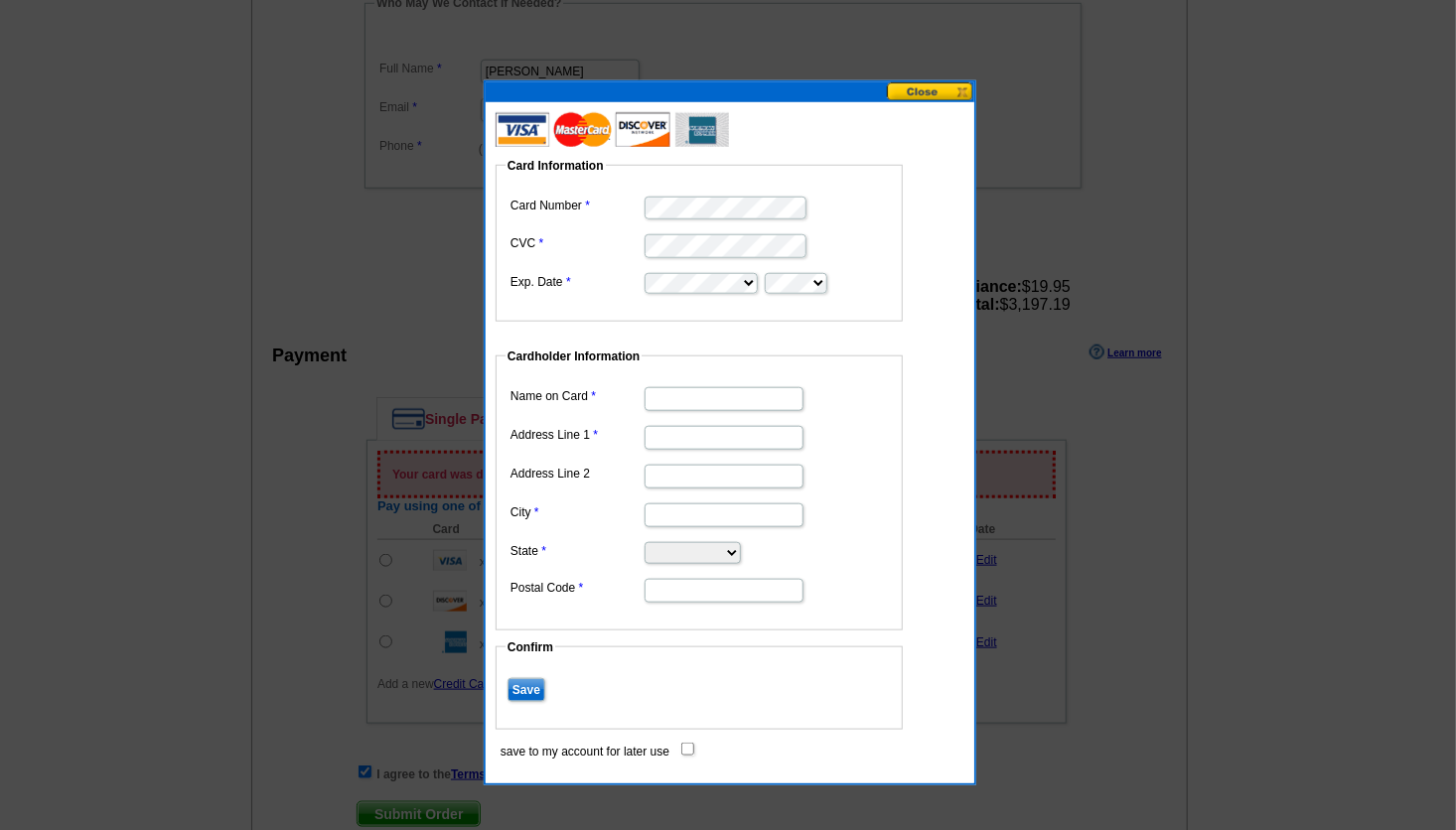 click on "Name on Card" at bounding box center [724, 399] 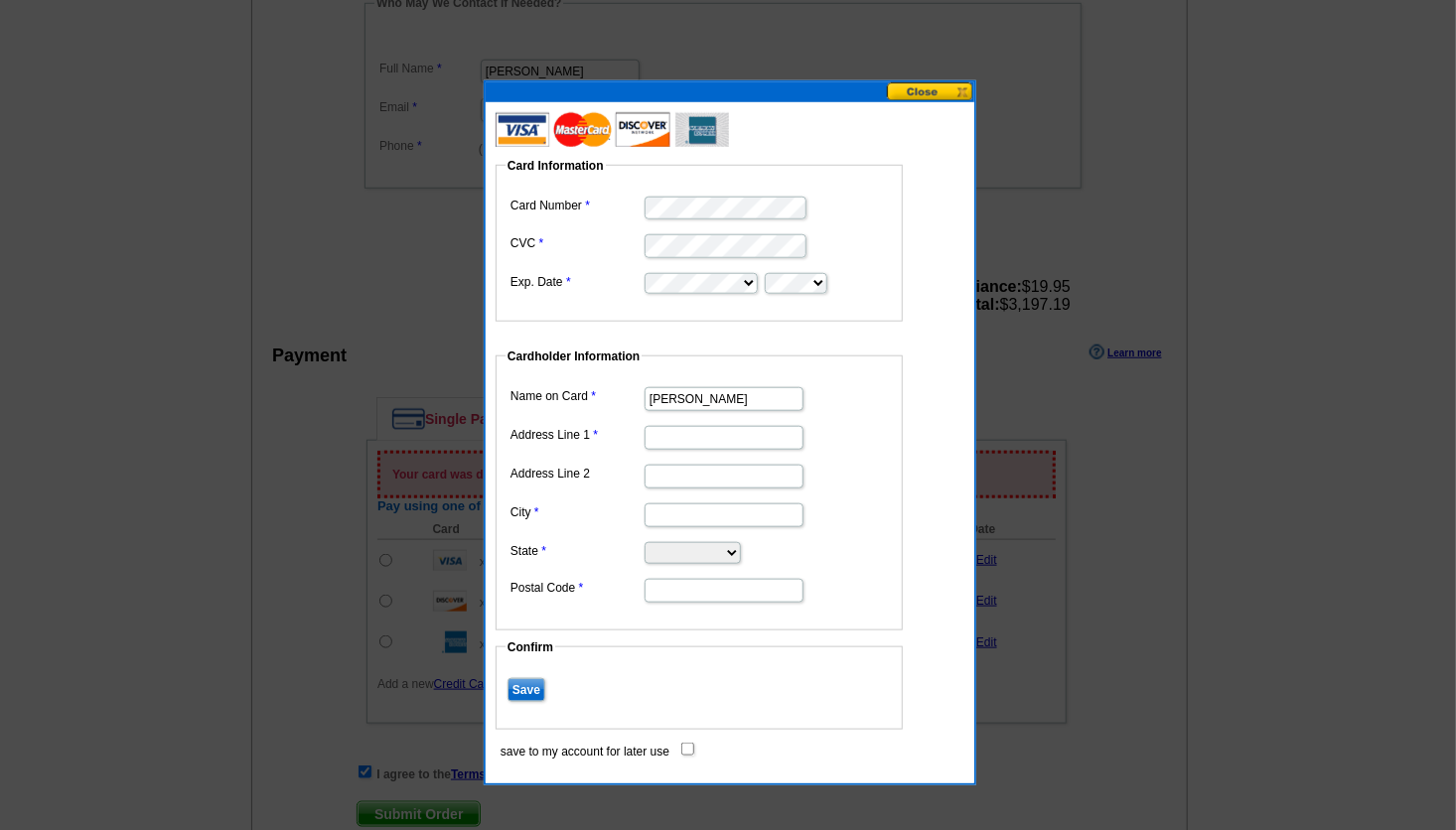 type on "[PERSON_NAME]" 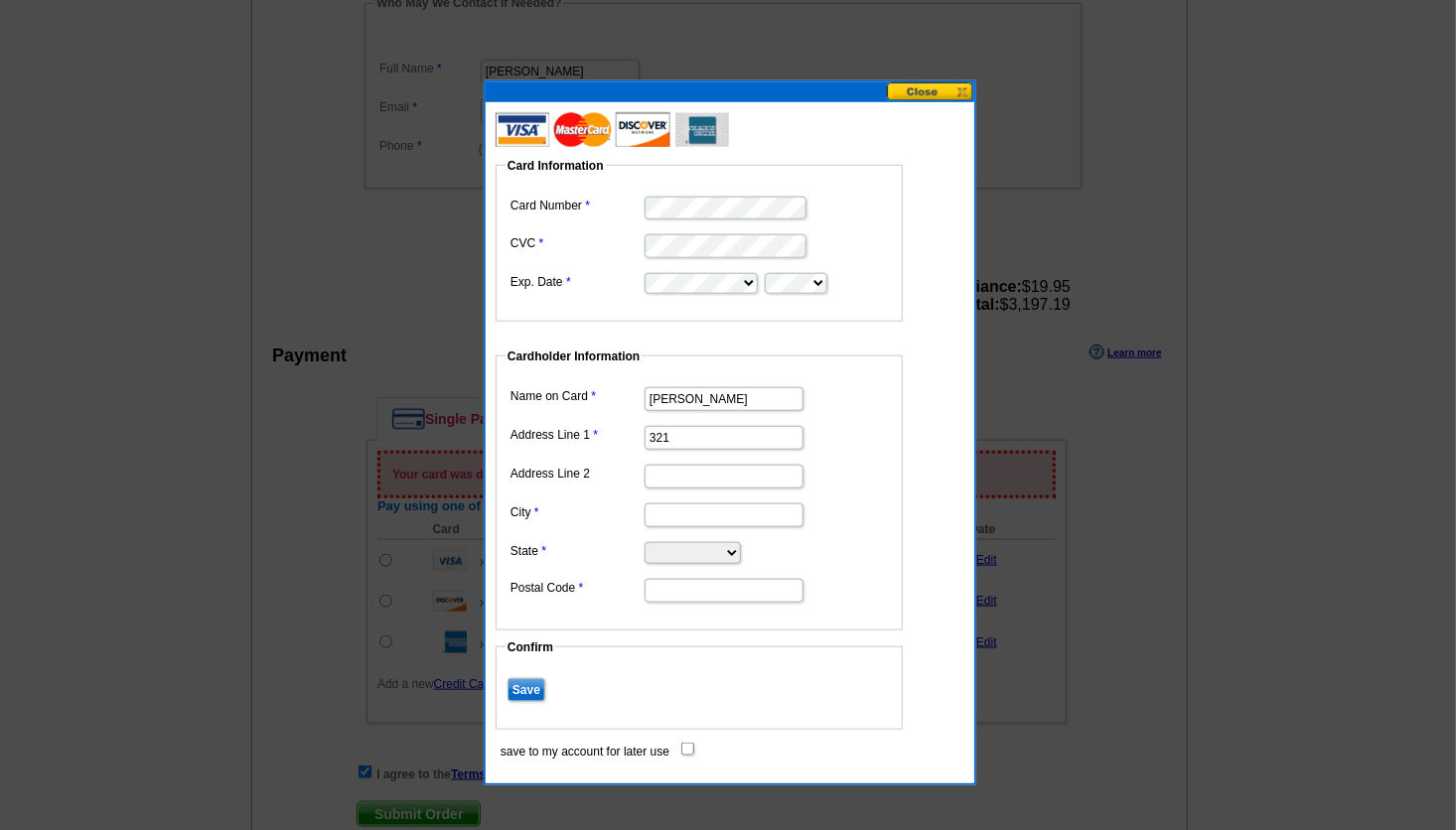 type on "[STREET_ADDRESS]" 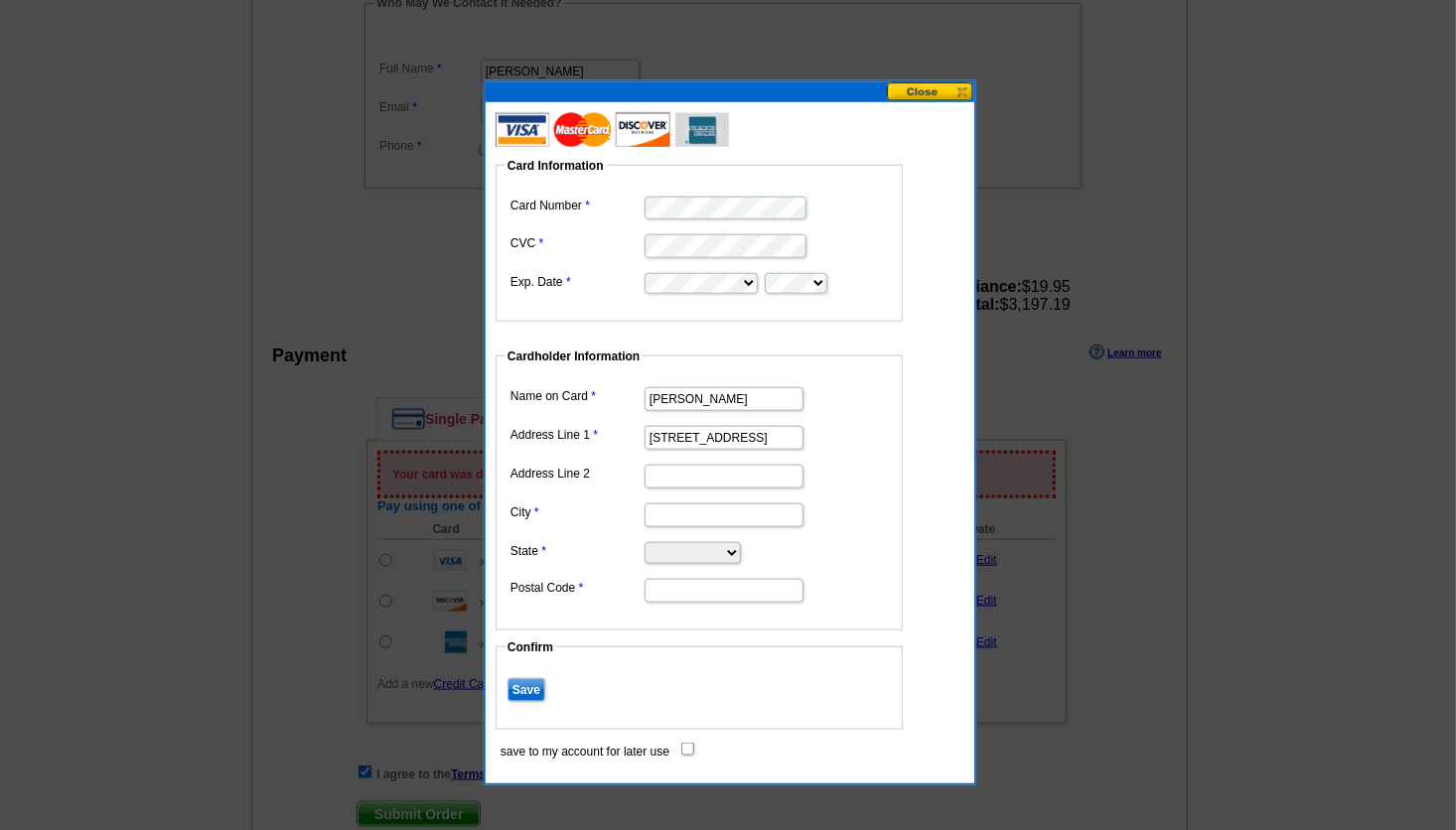 type on "Unit 209" 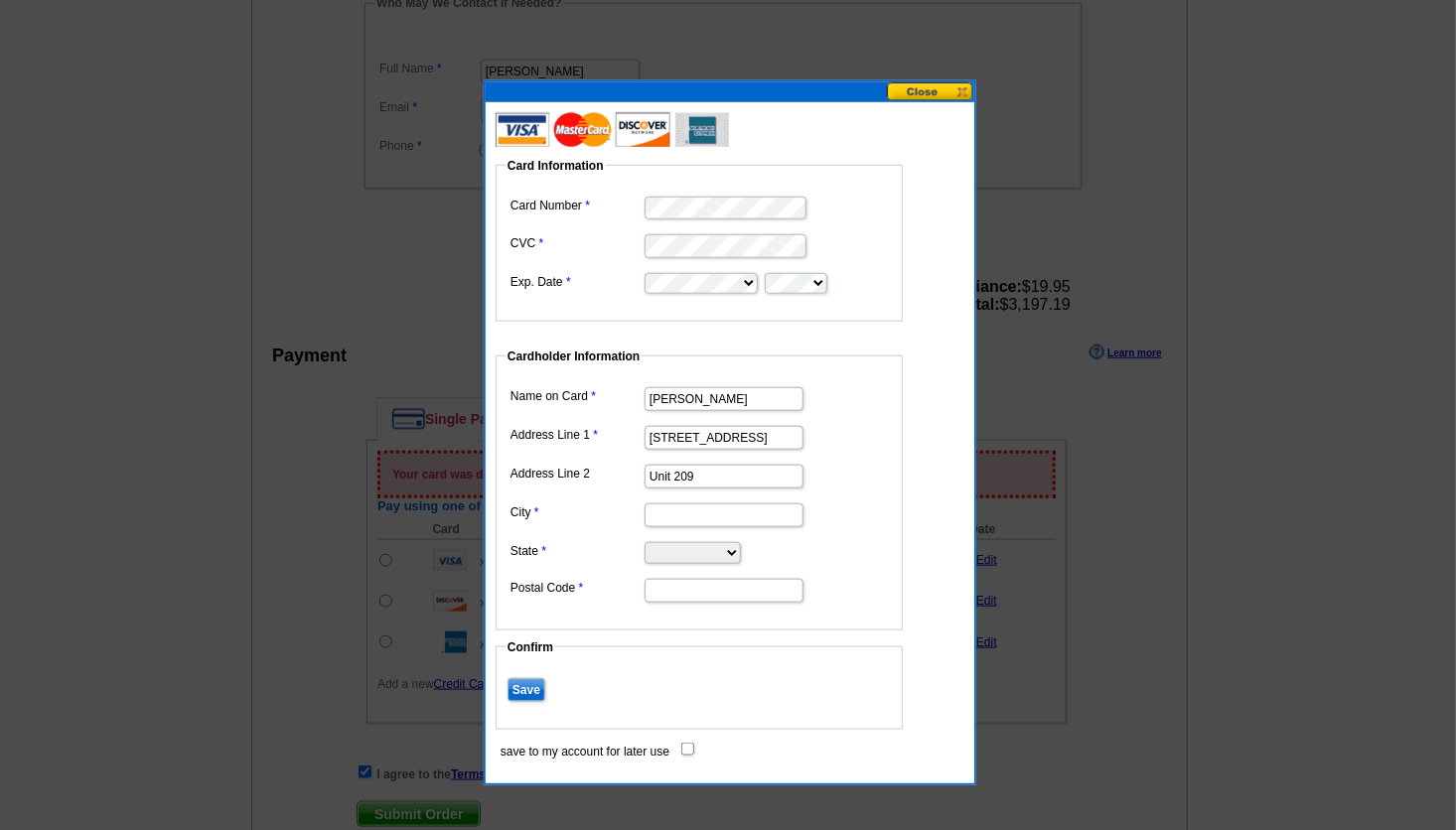 type on "San Diego" 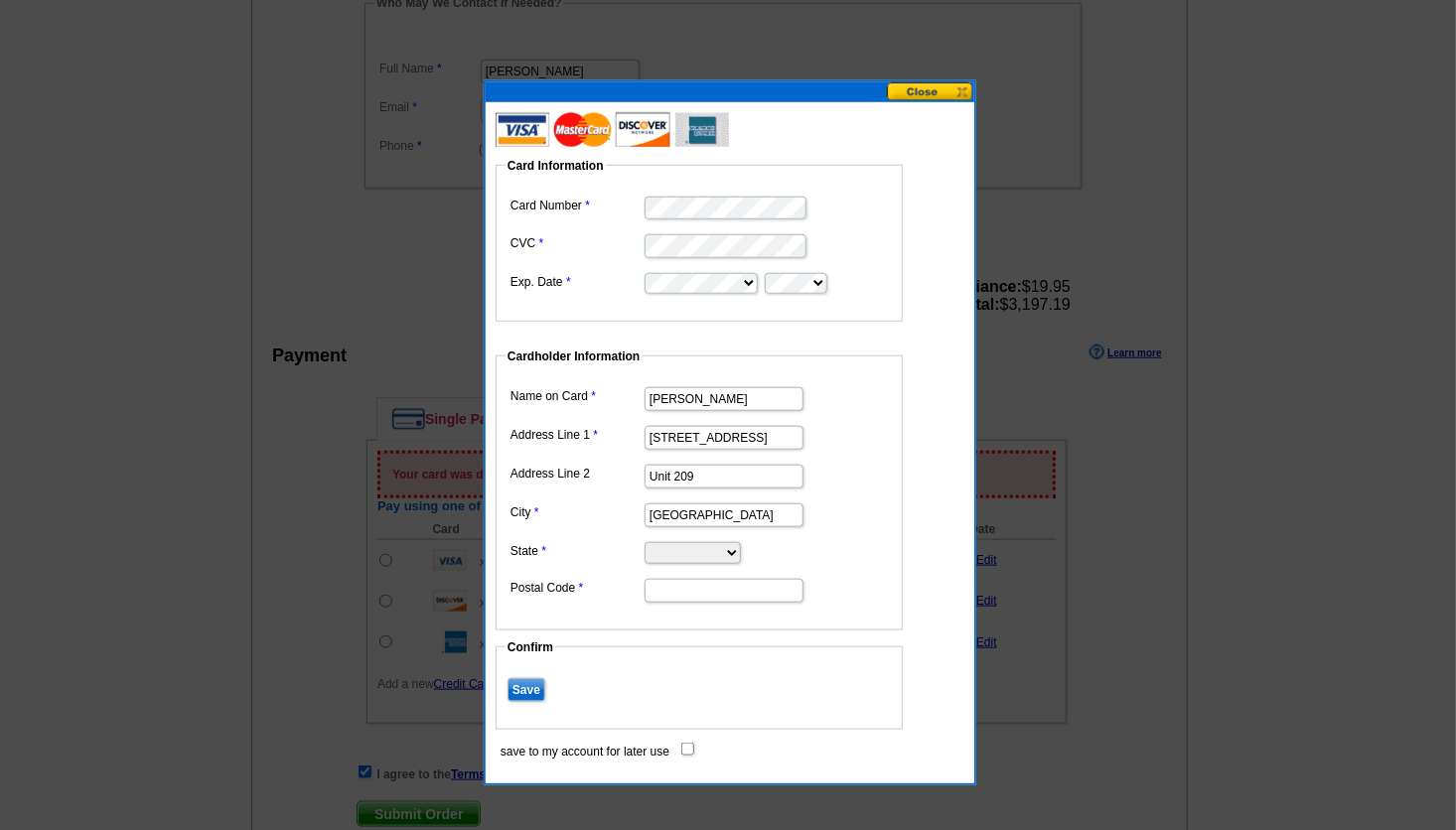 select on "CA" 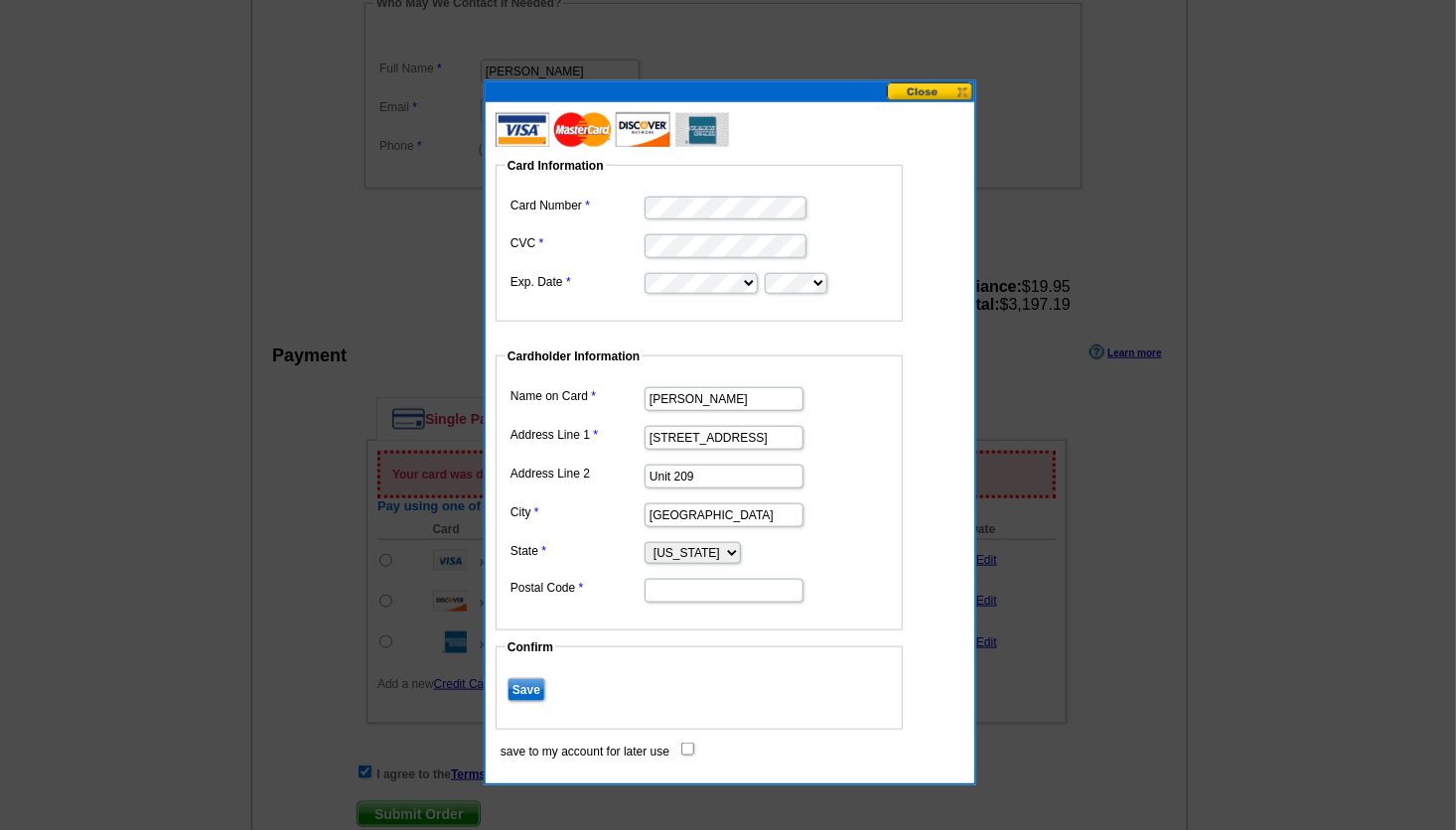 type on "92101" 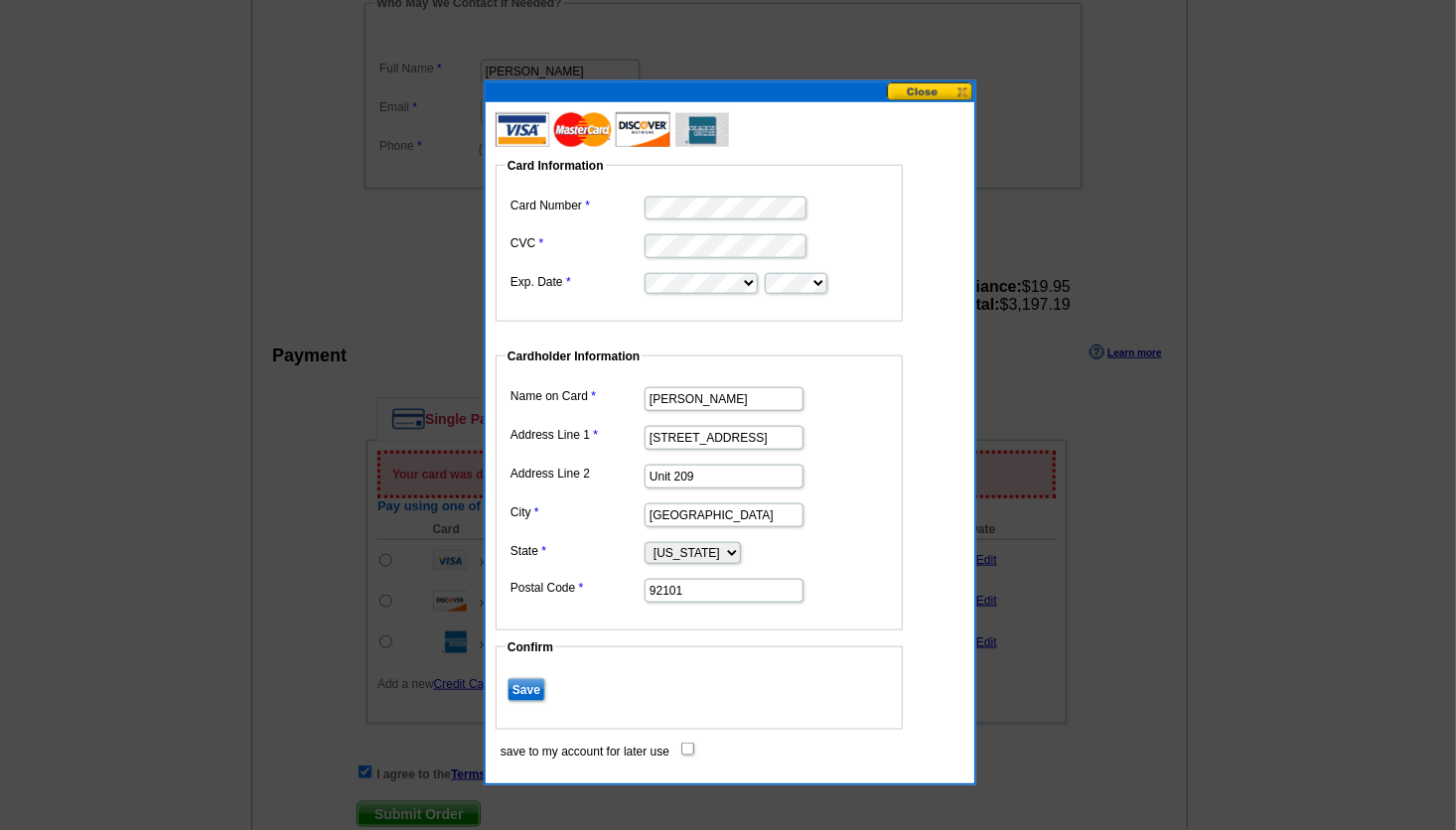click on "Save" at bounding box center (526, 690) 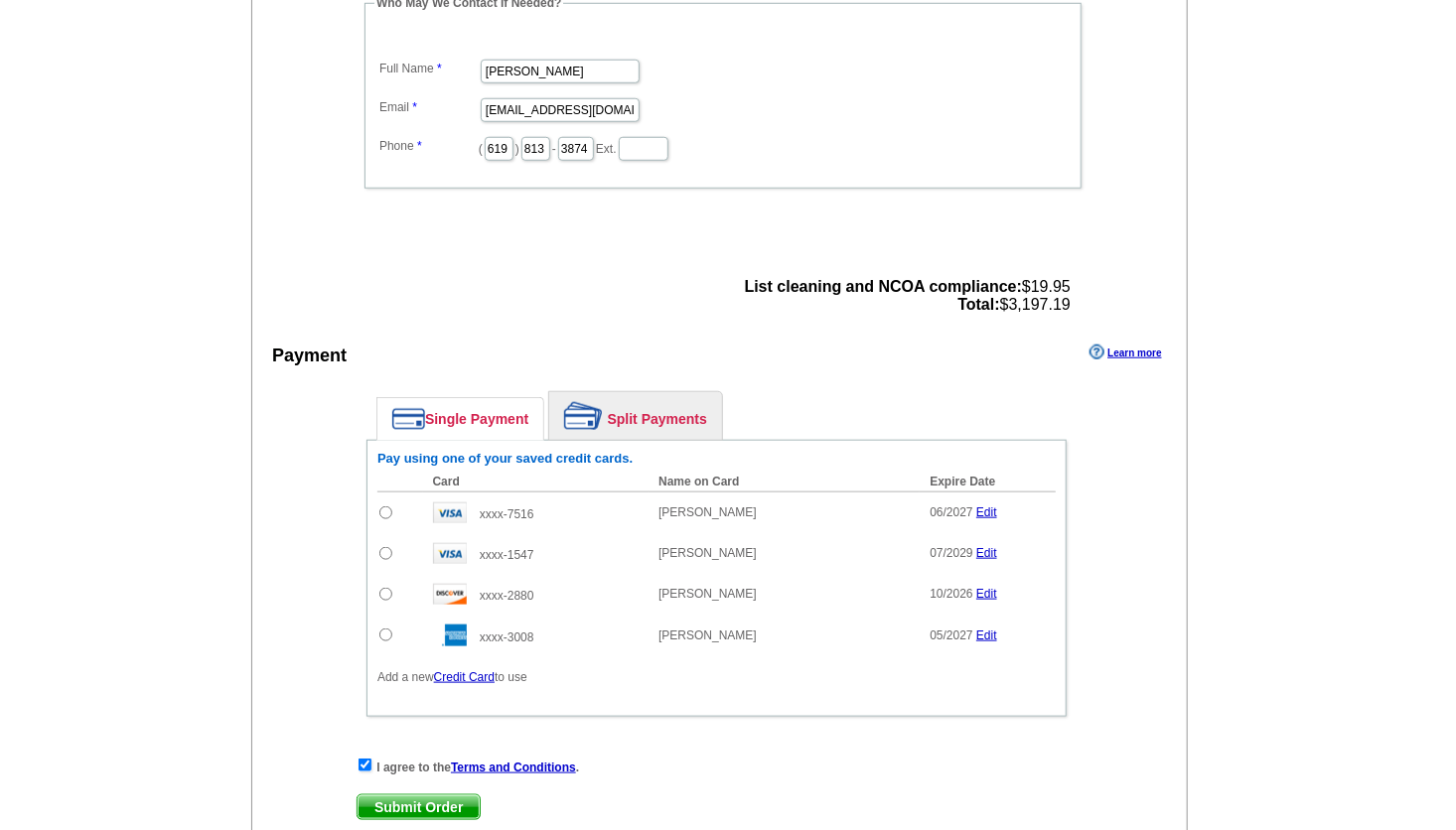 click at bounding box center [385, 512] 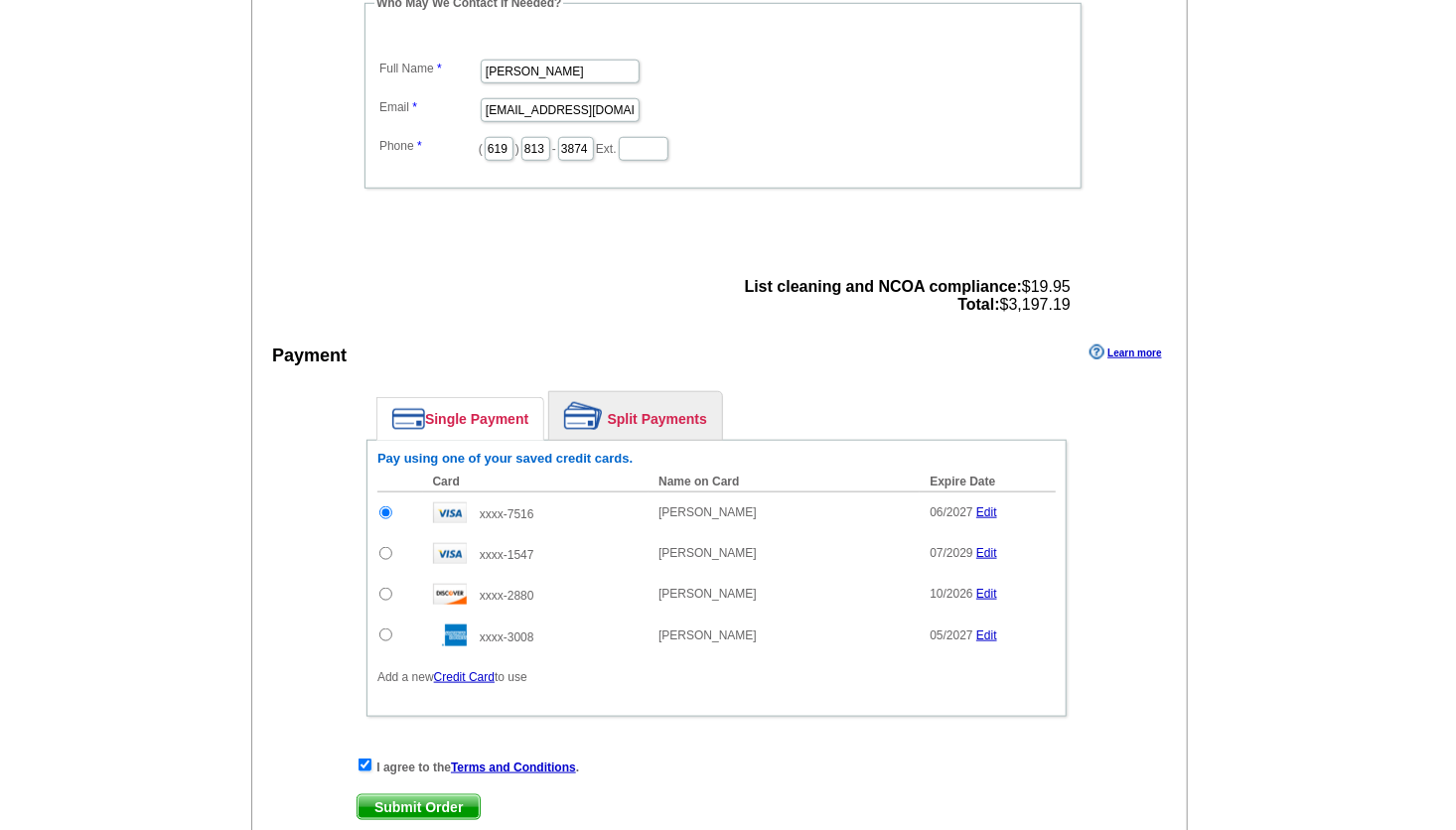 click on "Submit Order" at bounding box center [418, 807] 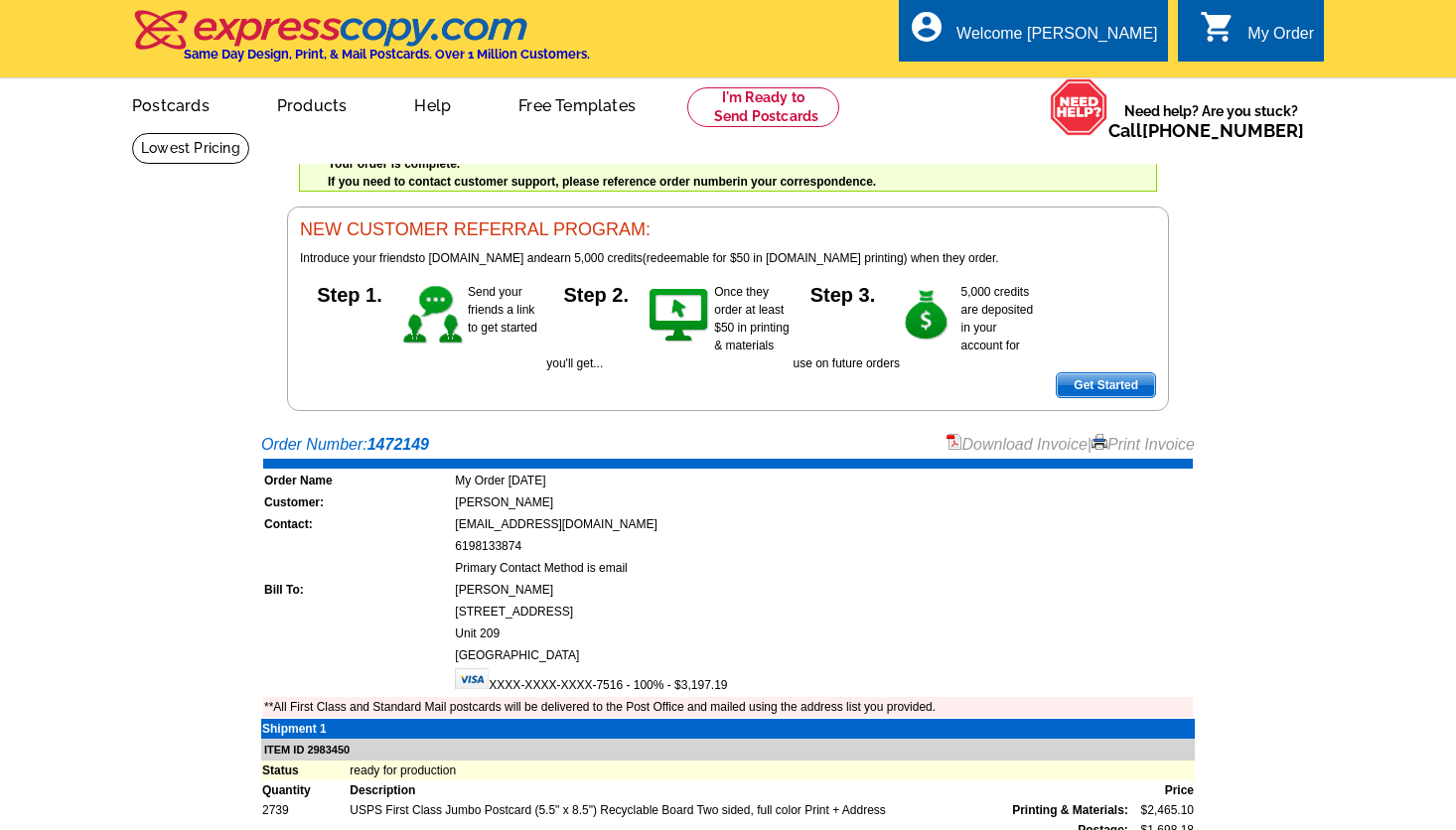scroll, scrollTop: 0, scrollLeft: 0, axis: both 